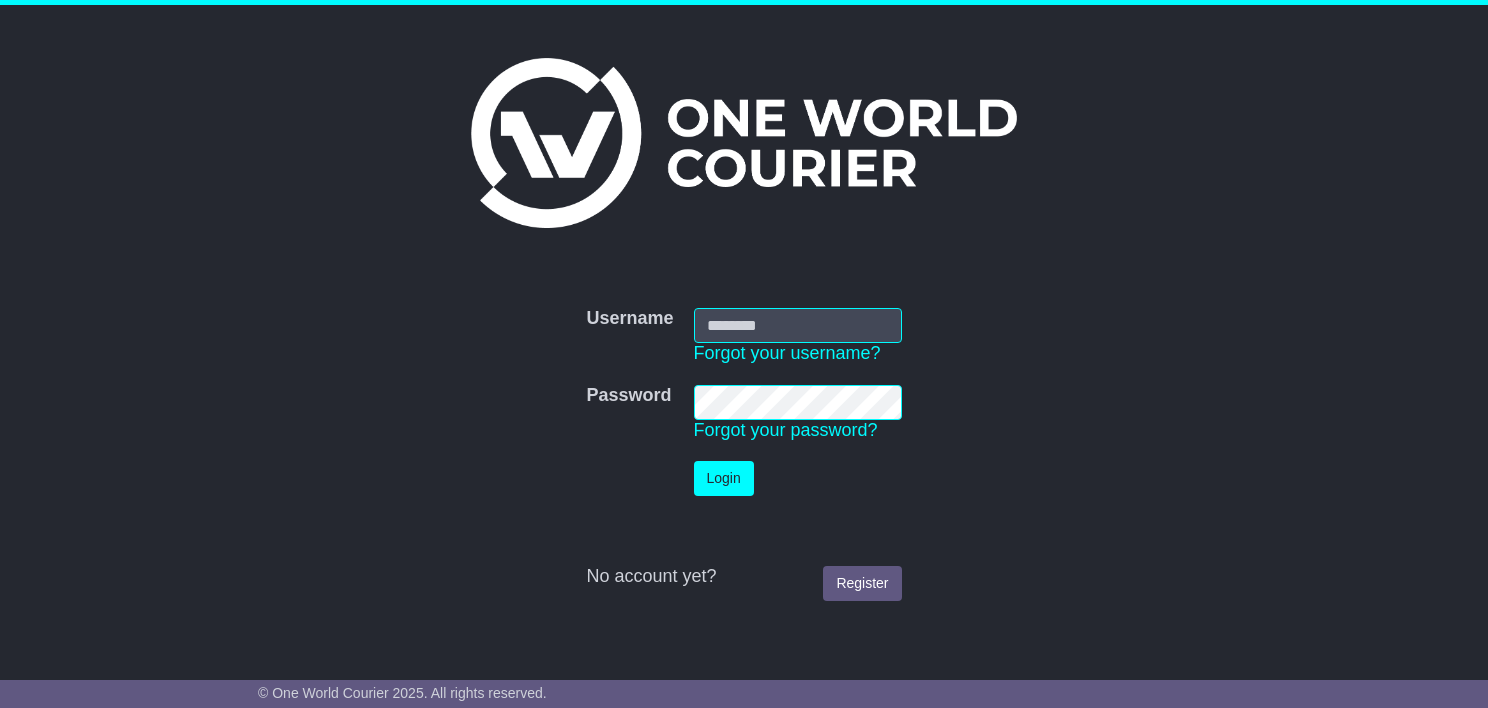 scroll, scrollTop: 0, scrollLeft: 0, axis: both 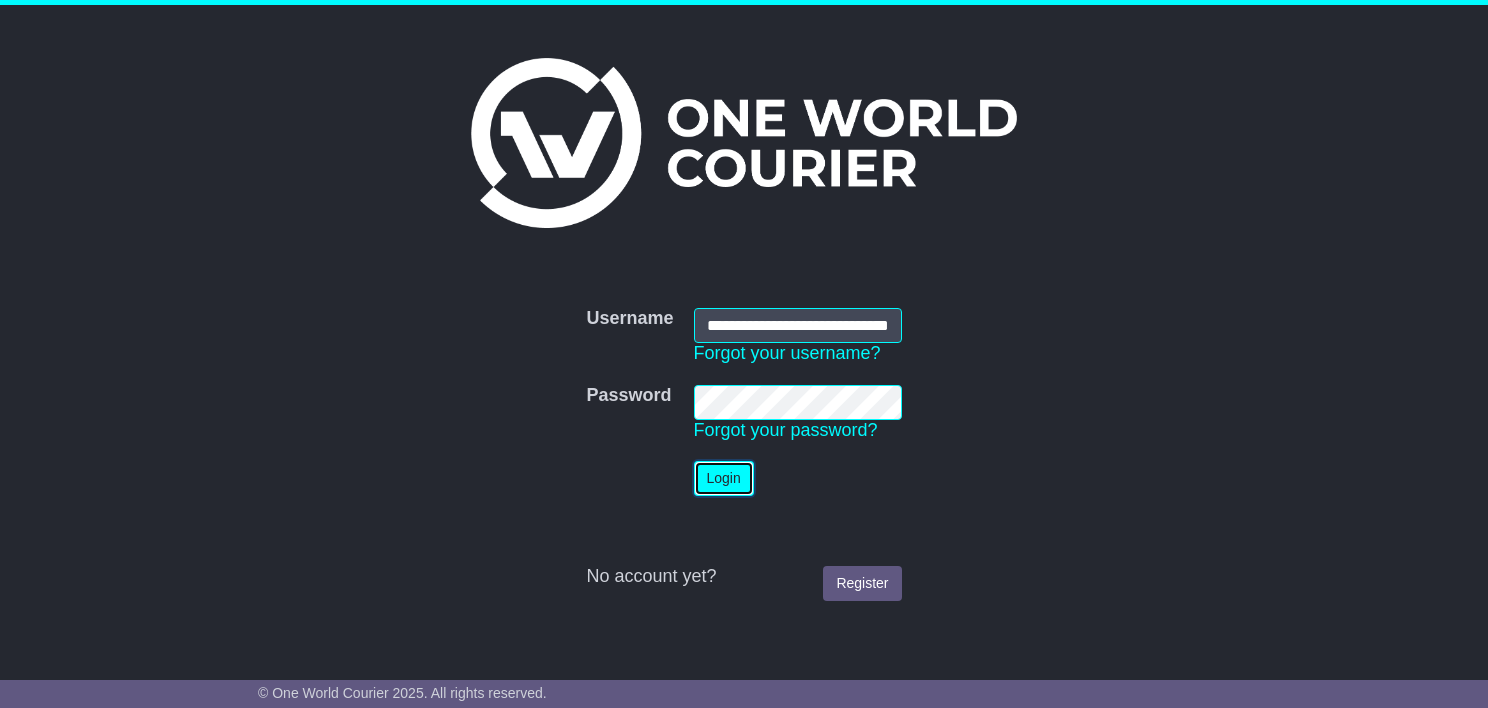 click on "Login" at bounding box center (724, 478) 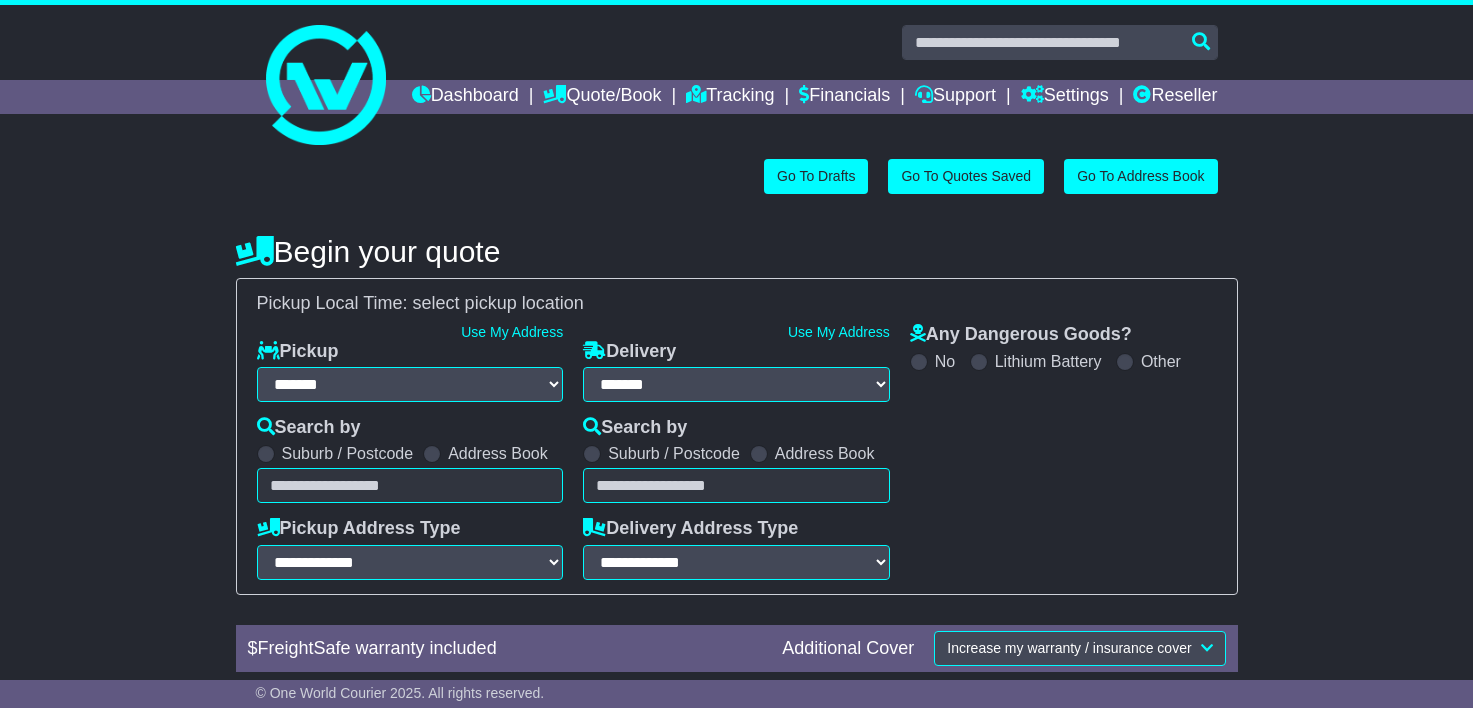 select on "**" 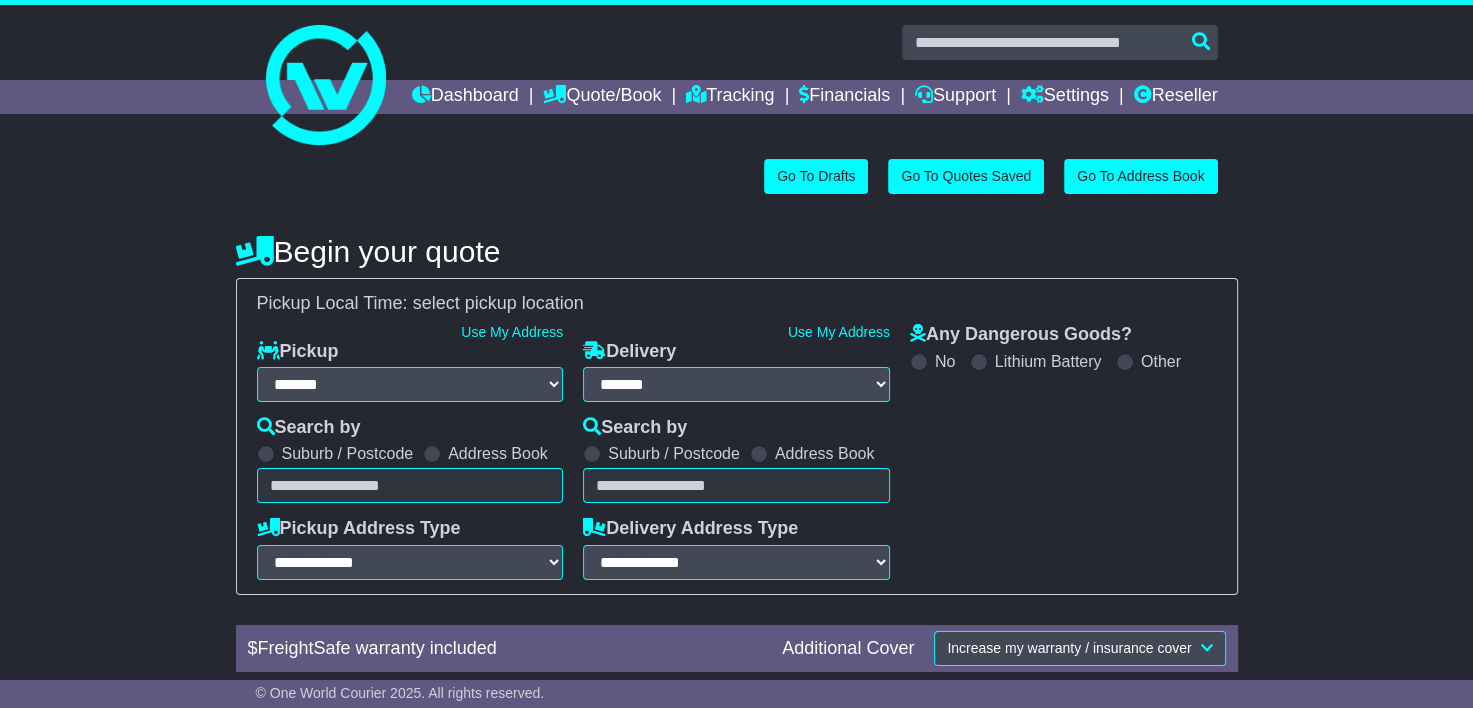 scroll, scrollTop: 0, scrollLeft: 0, axis: both 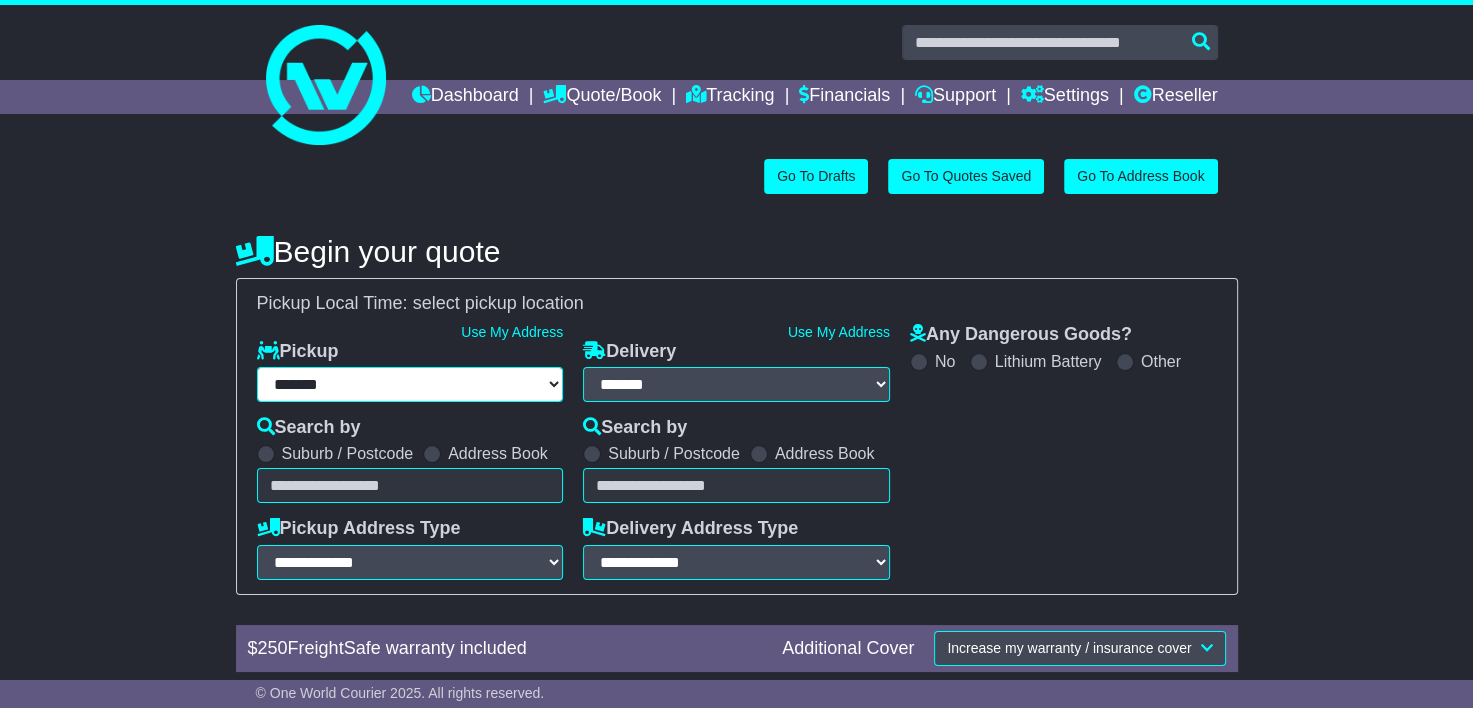 click on "**********" at bounding box center [410, 384] 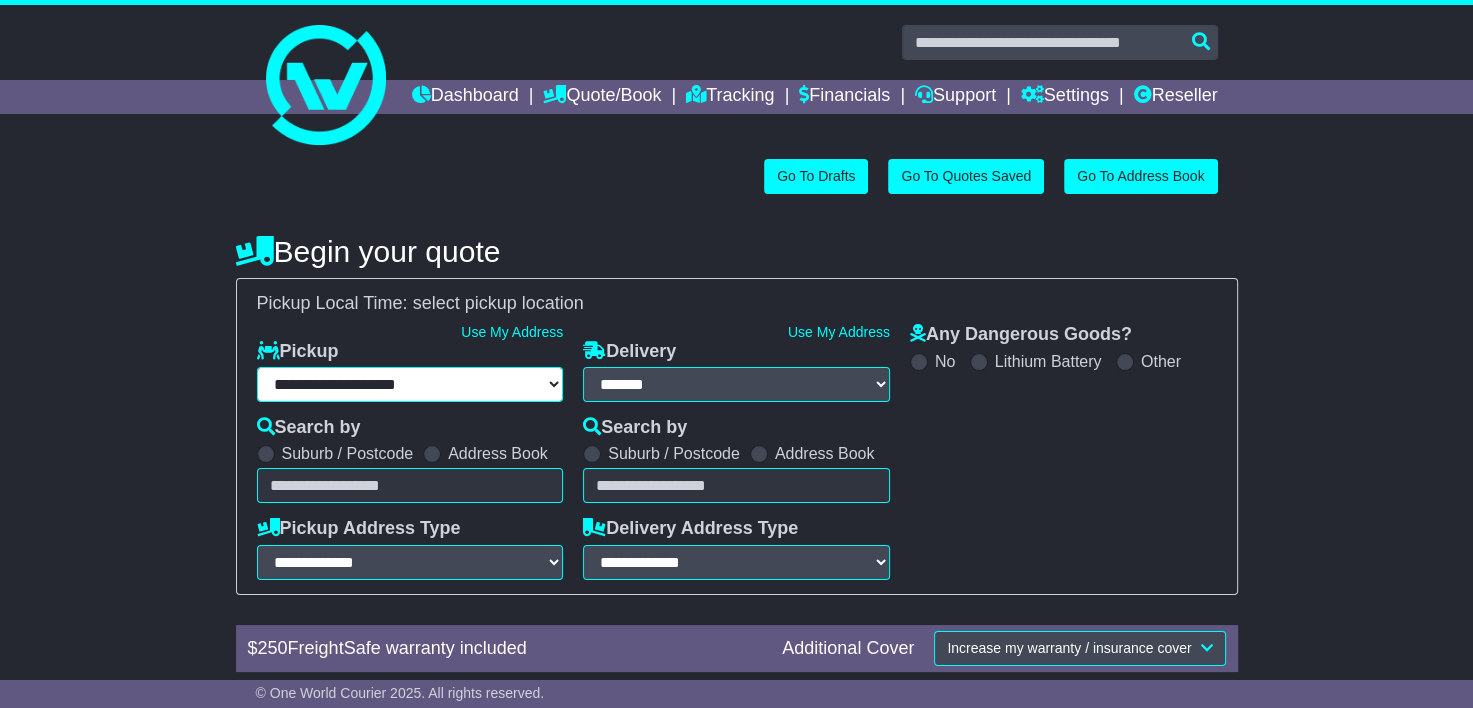 select 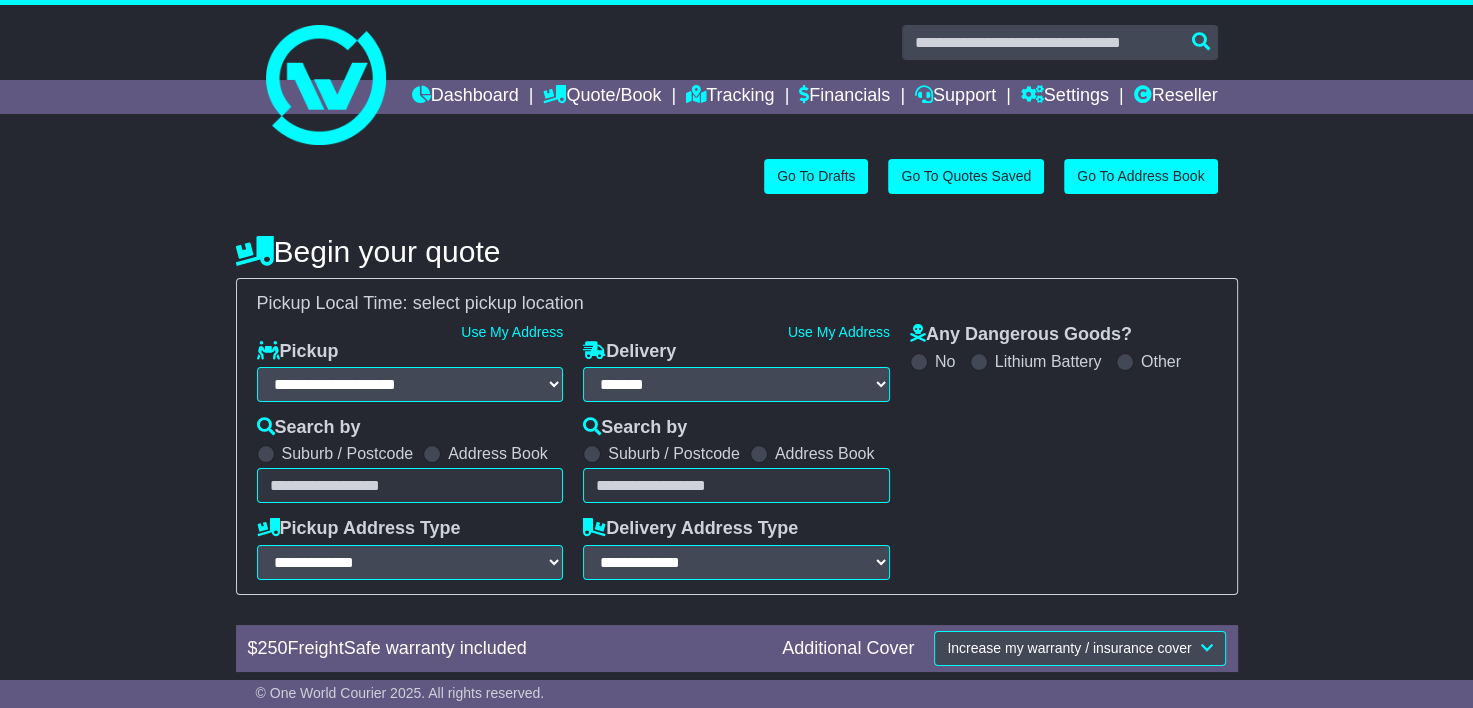 click at bounding box center (410, 485) 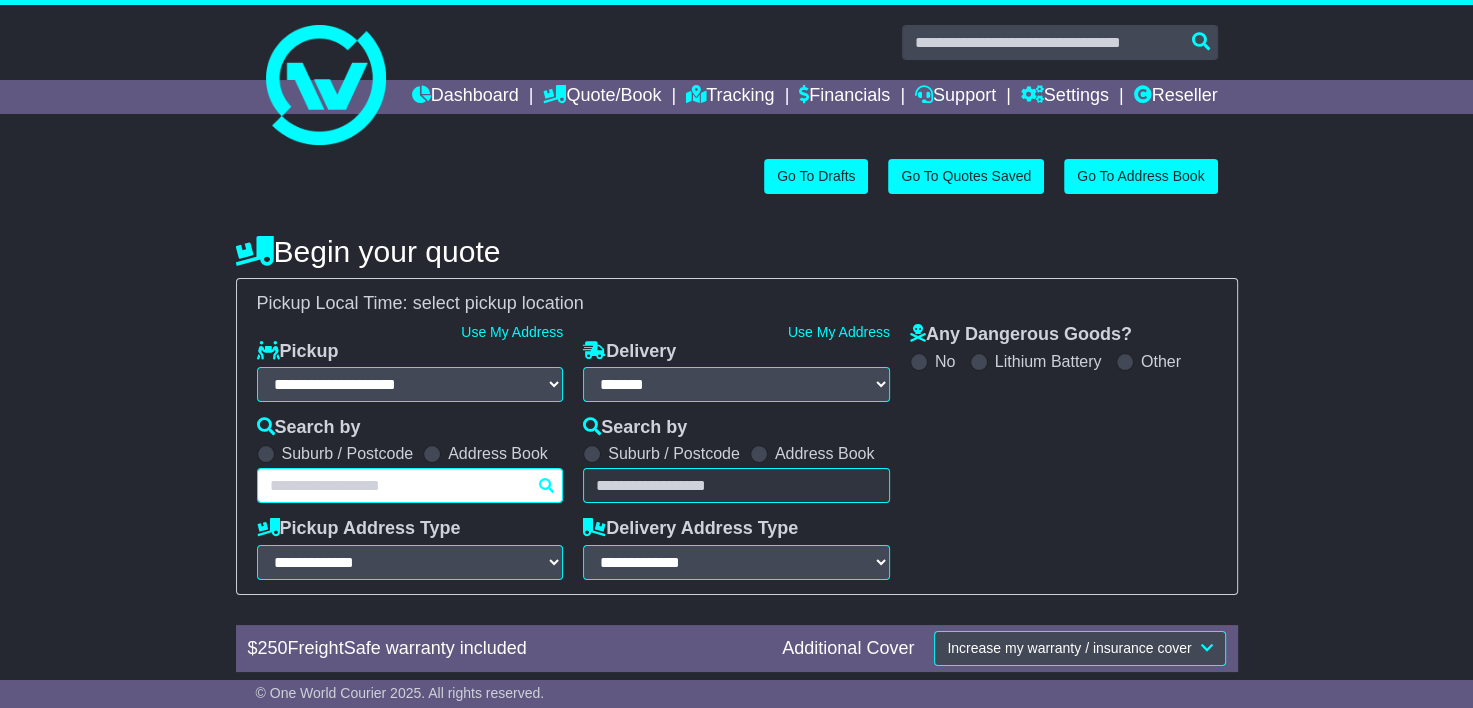 paste on "********" 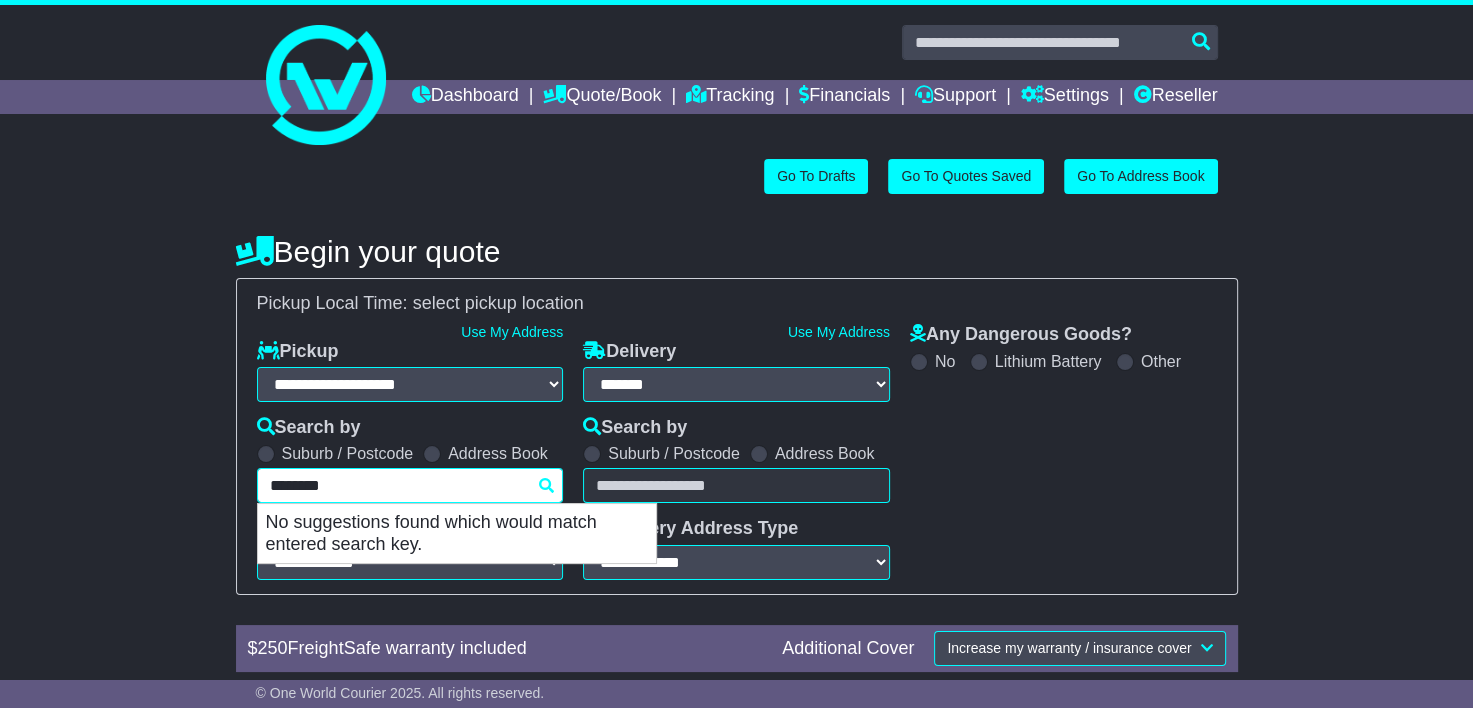 drag, startPoint x: 400, startPoint y: 528, endPoint x: 202, endPoint y: 531, distance: 198.02272 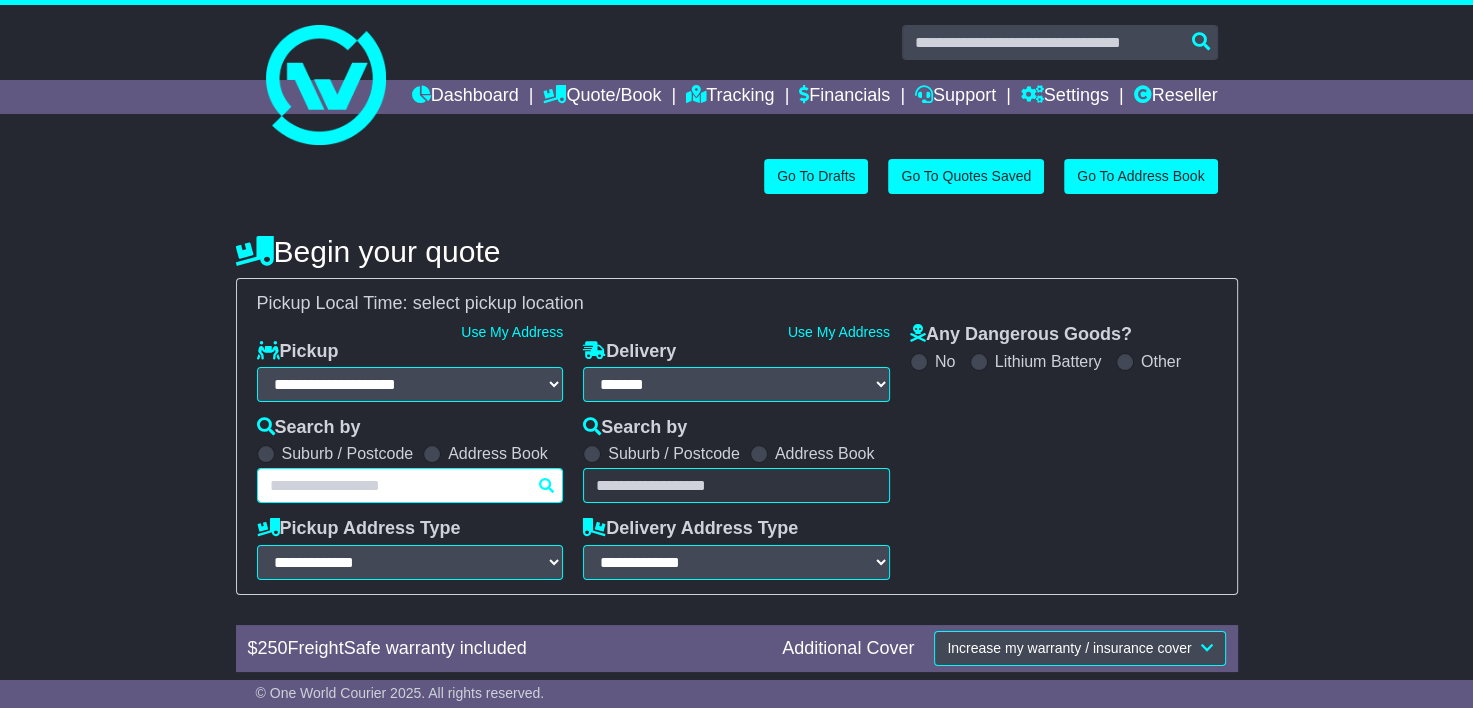 click at bounding box center (410, 485) 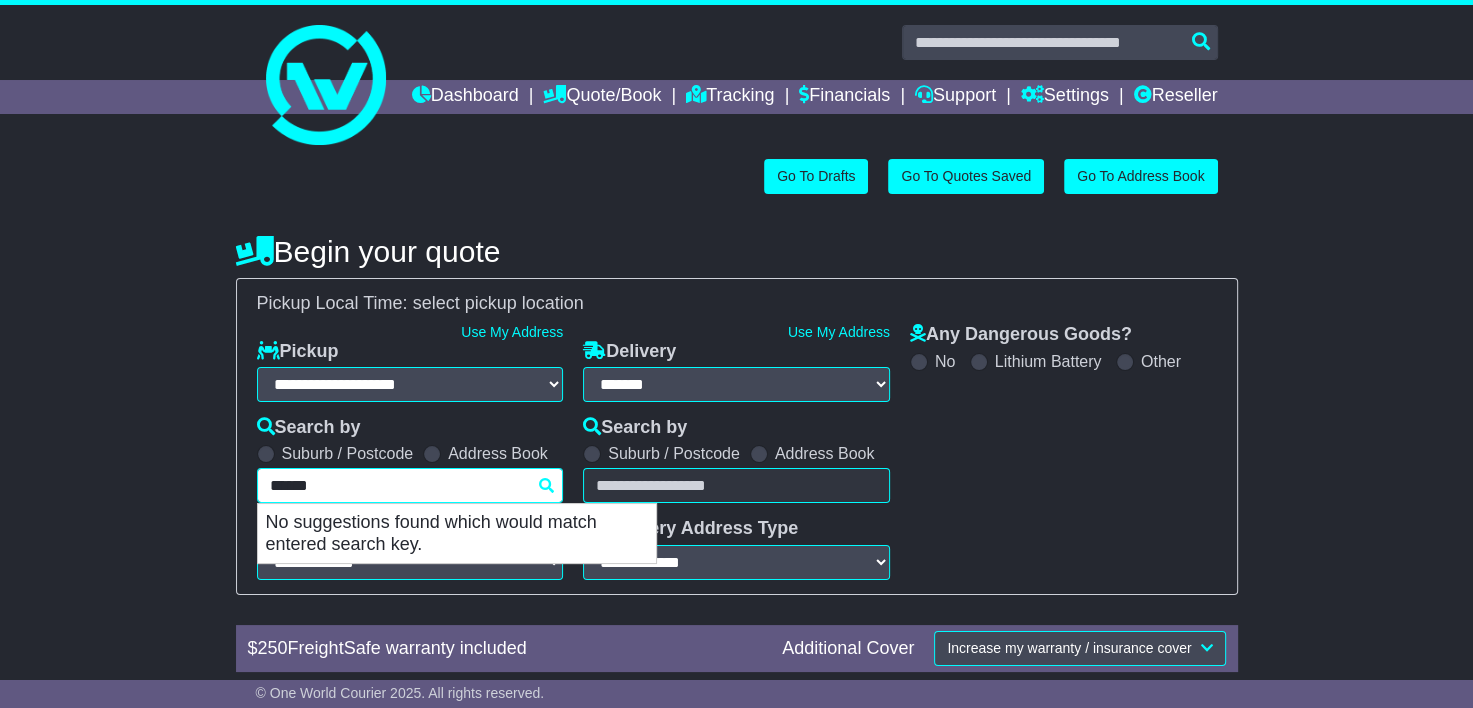 type on "*******" 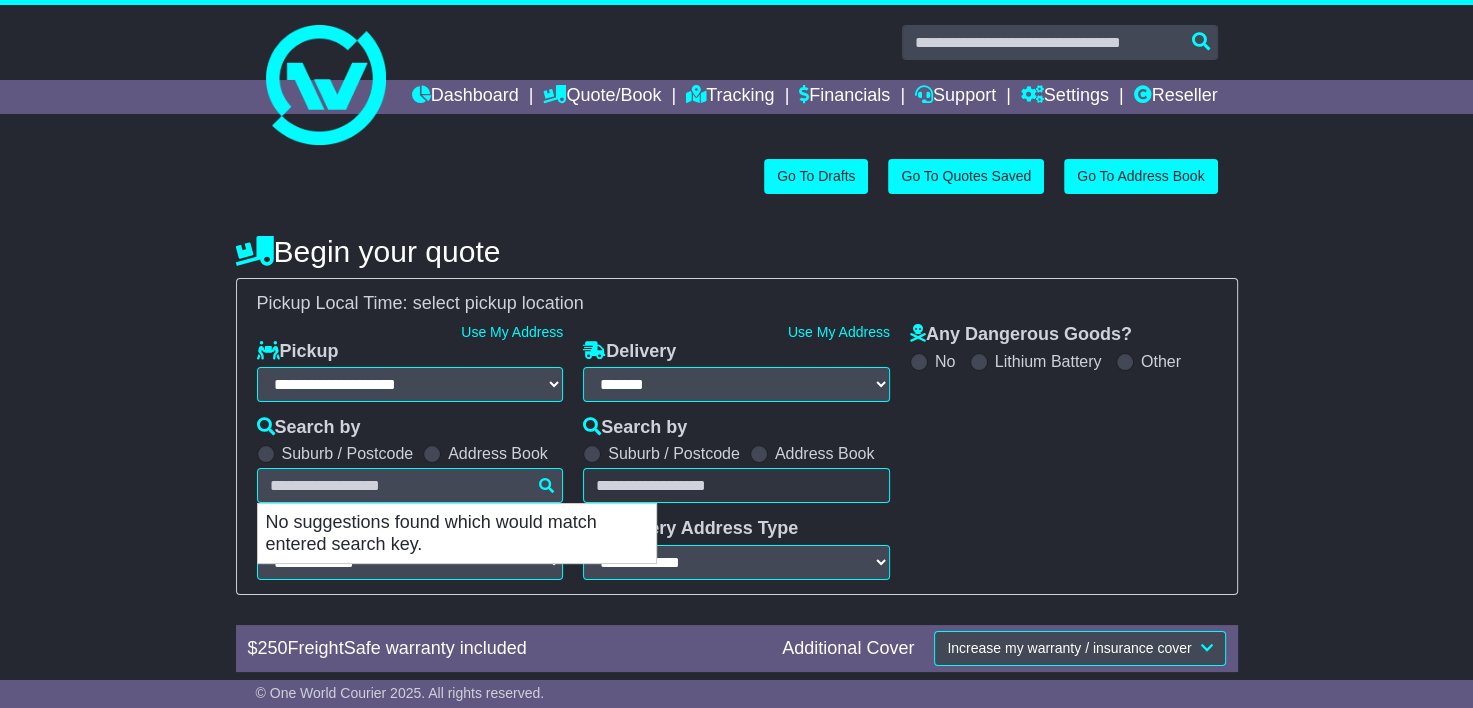 click on "Any Dangerous Goods?
No
Lithium Battery
Other" at bounding box center [1063, 452] 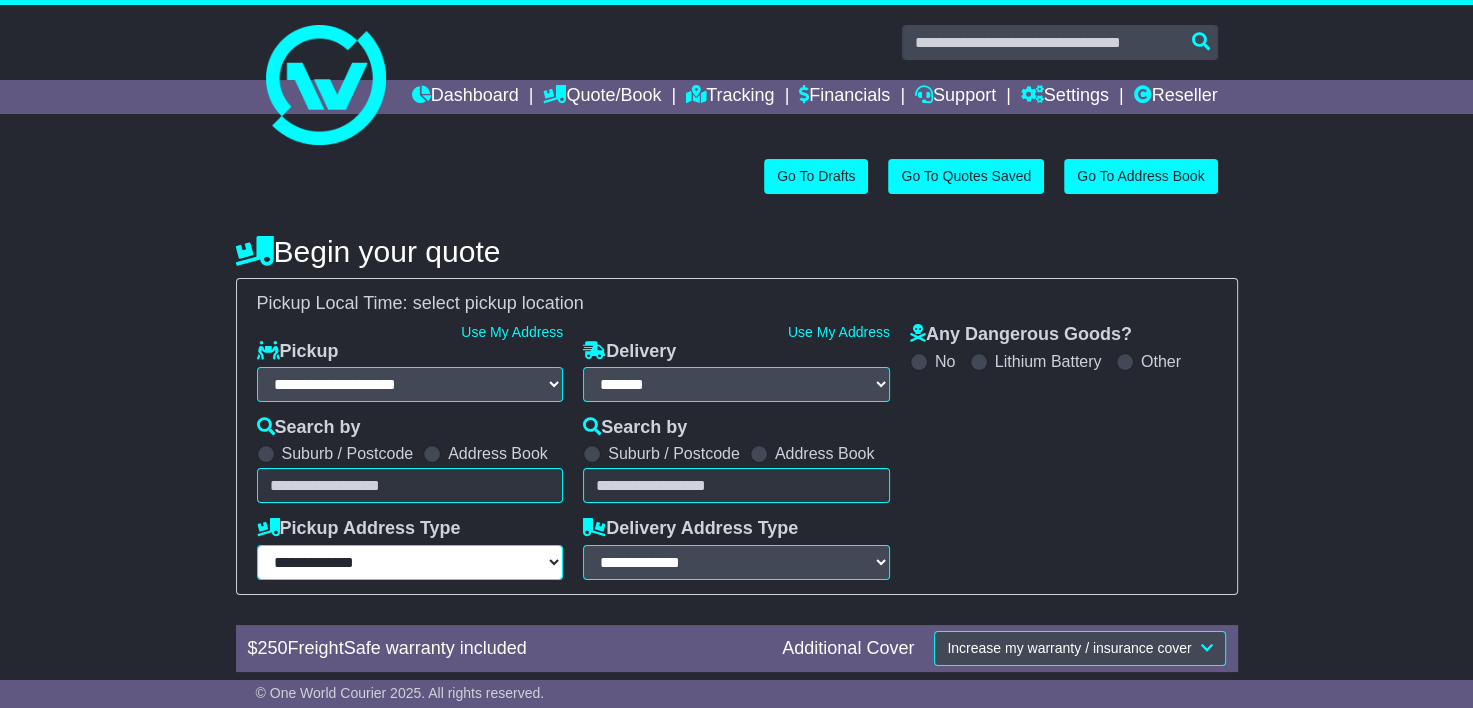 click on "**********" at bounding box center (410, 562) 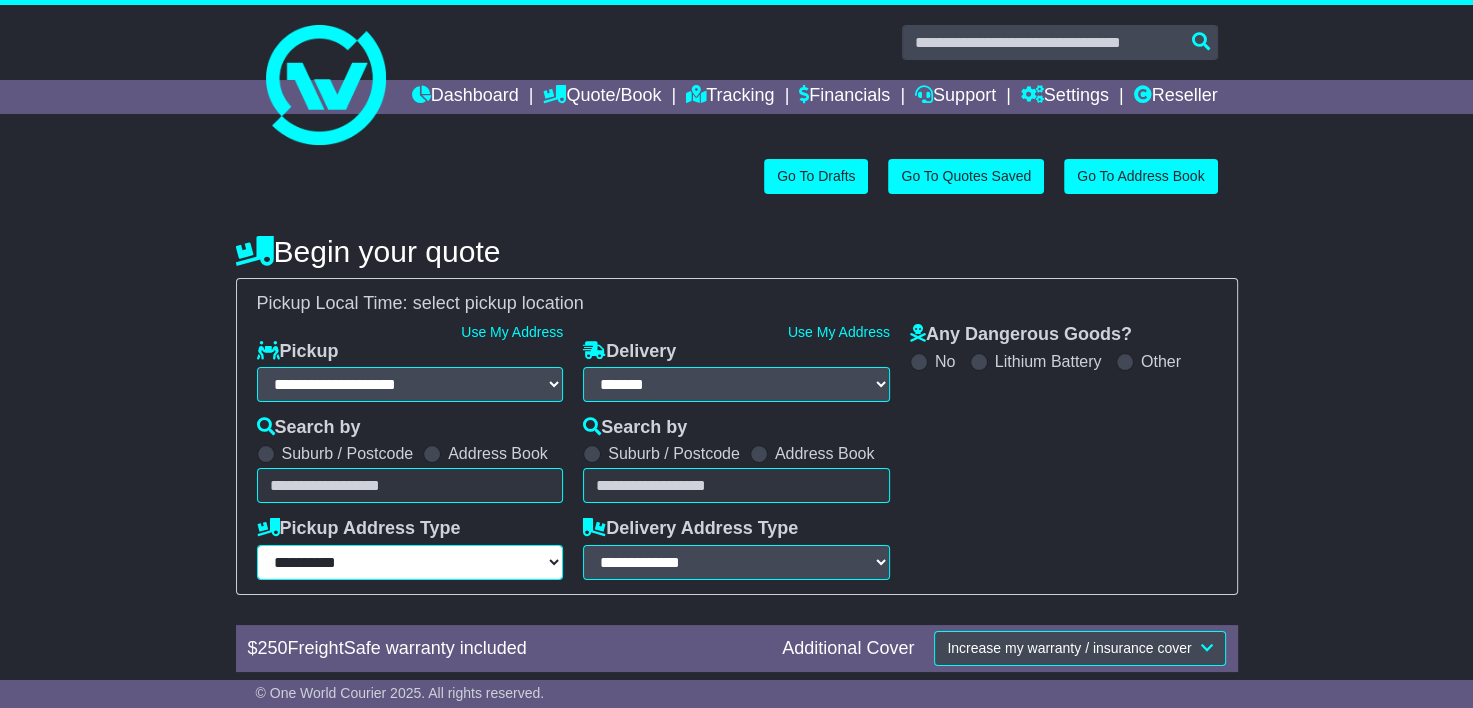 click on "**********" at bounding box center [410, 562] 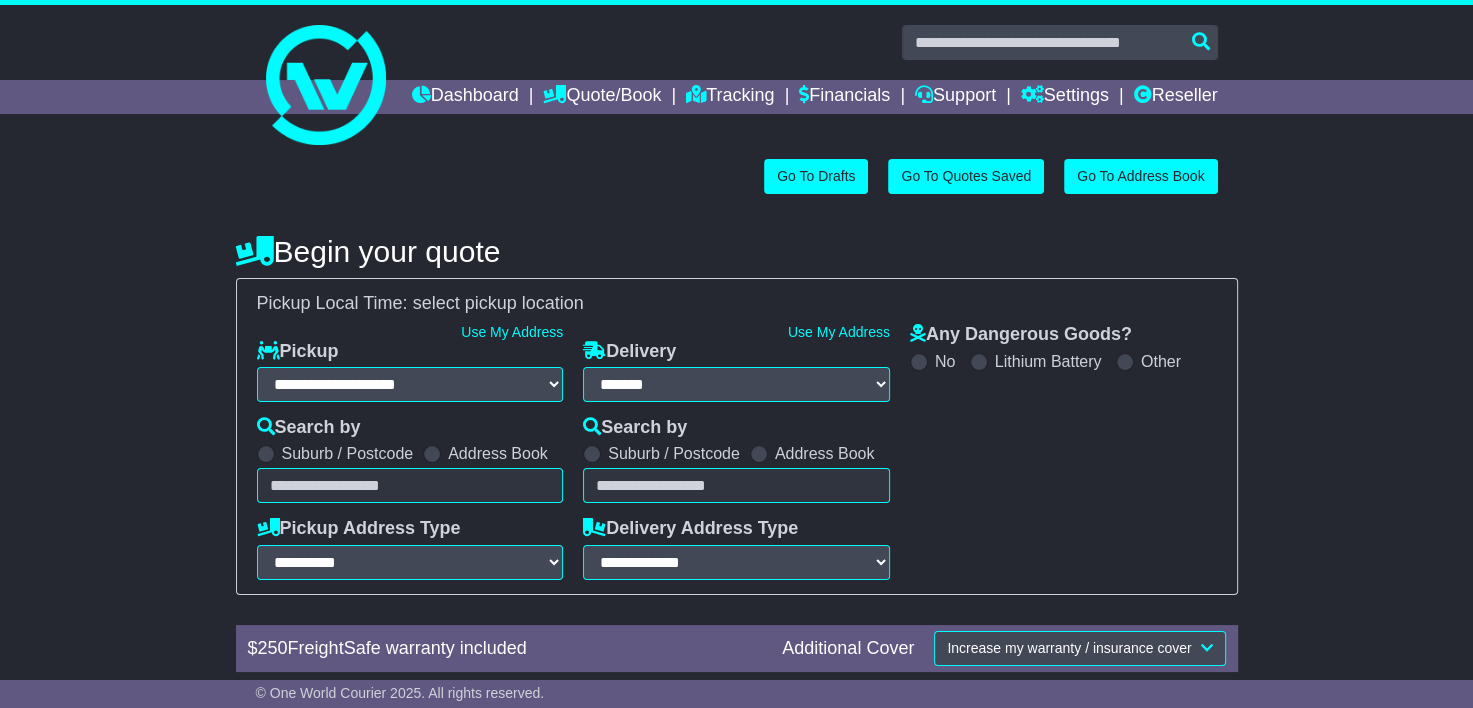click on "Any Dangerous Goods?
No
Lithium Battery
Other" at bounding box center [1063, 452] 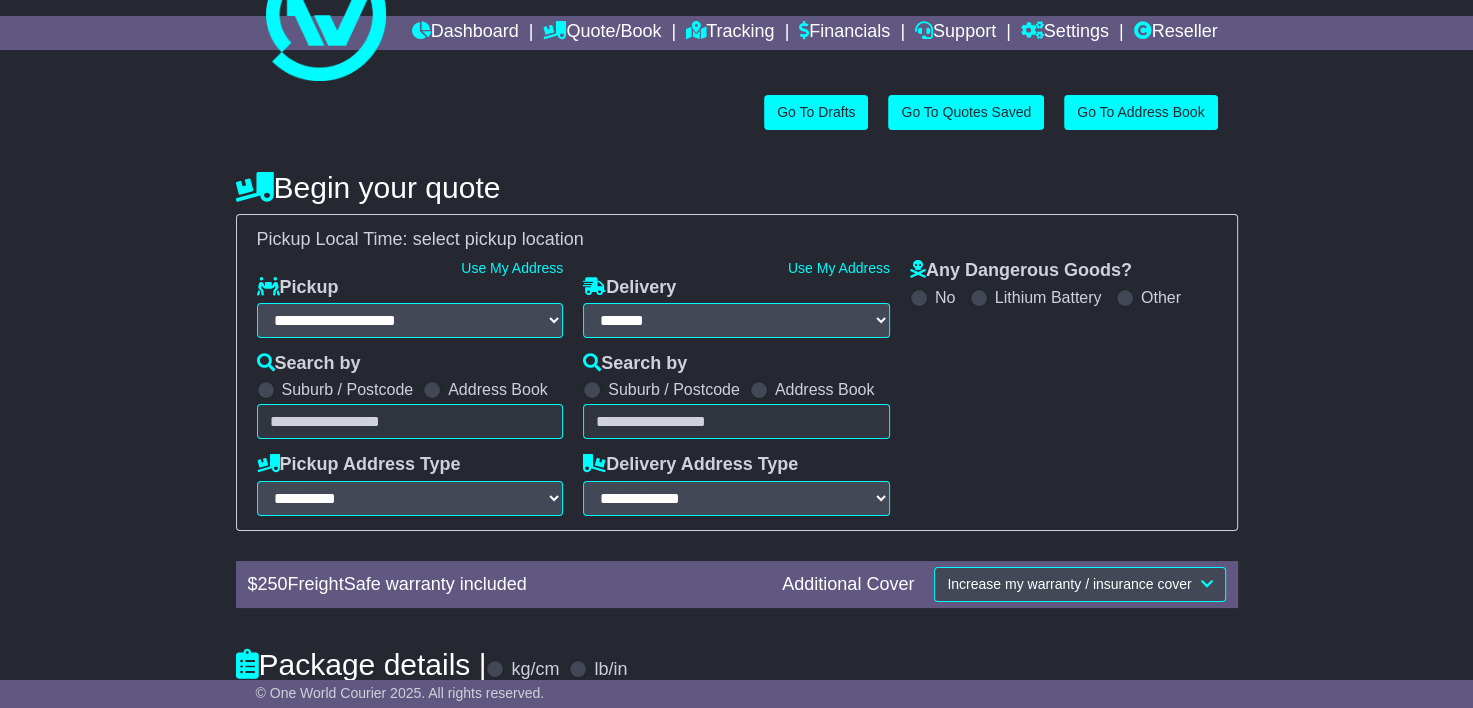 scroll, scrollTop: 100, scrollLeft: 0, axis: vertical 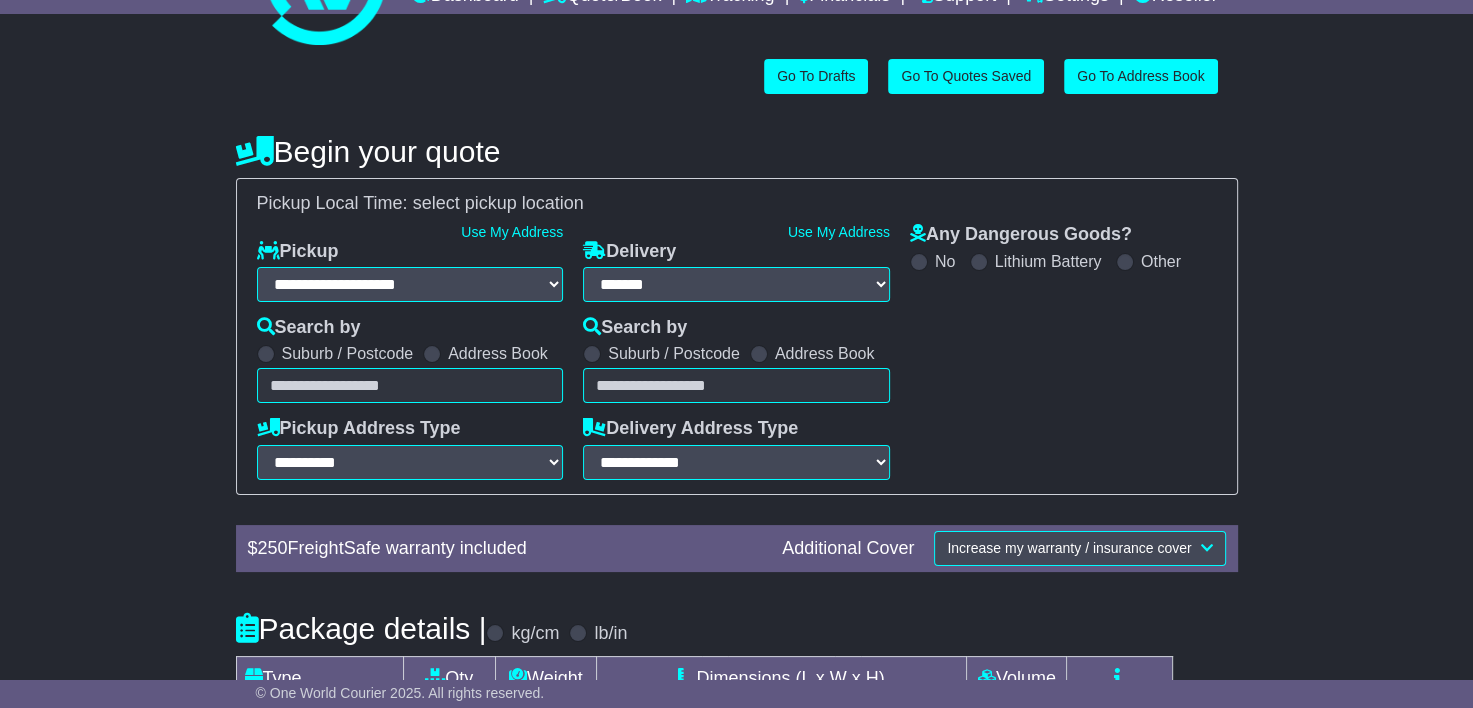 click on "*******" at bounding box center (410, 385) 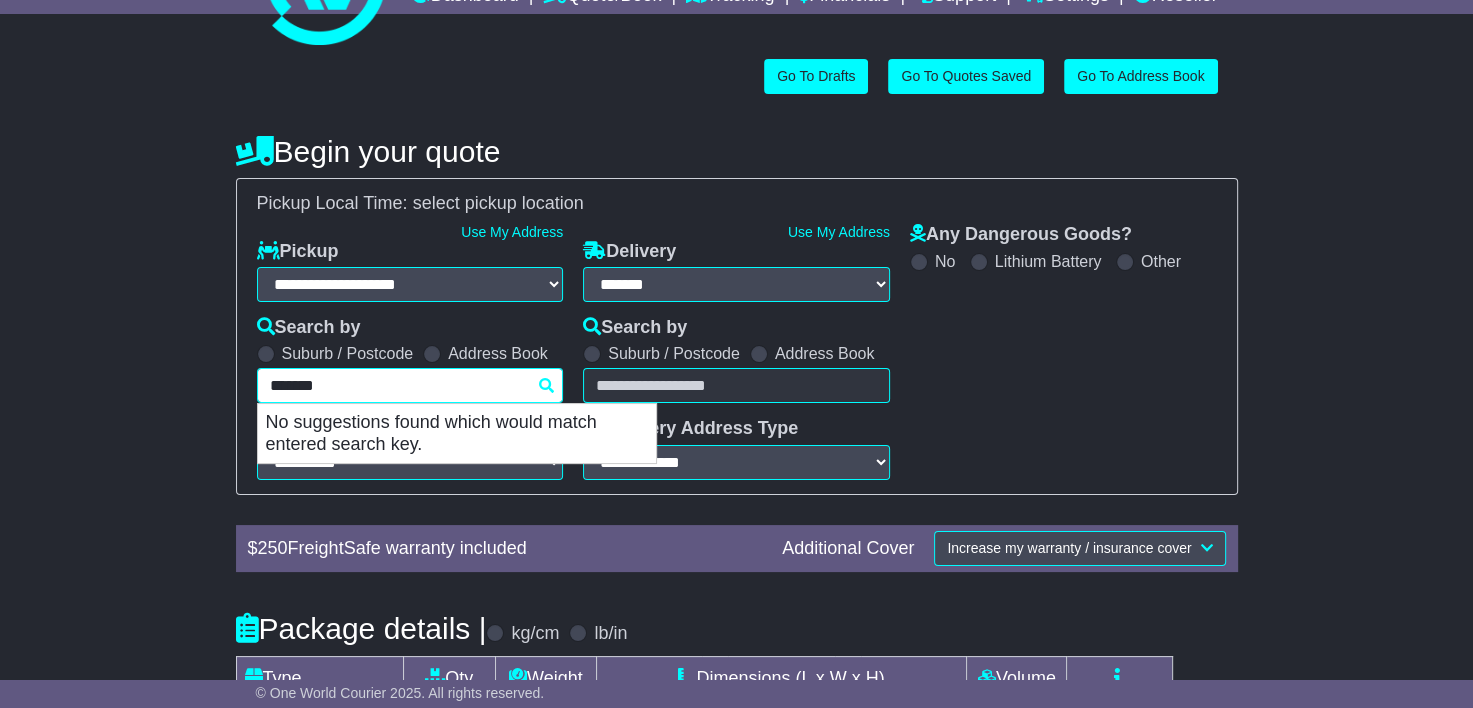 paste on "*******" 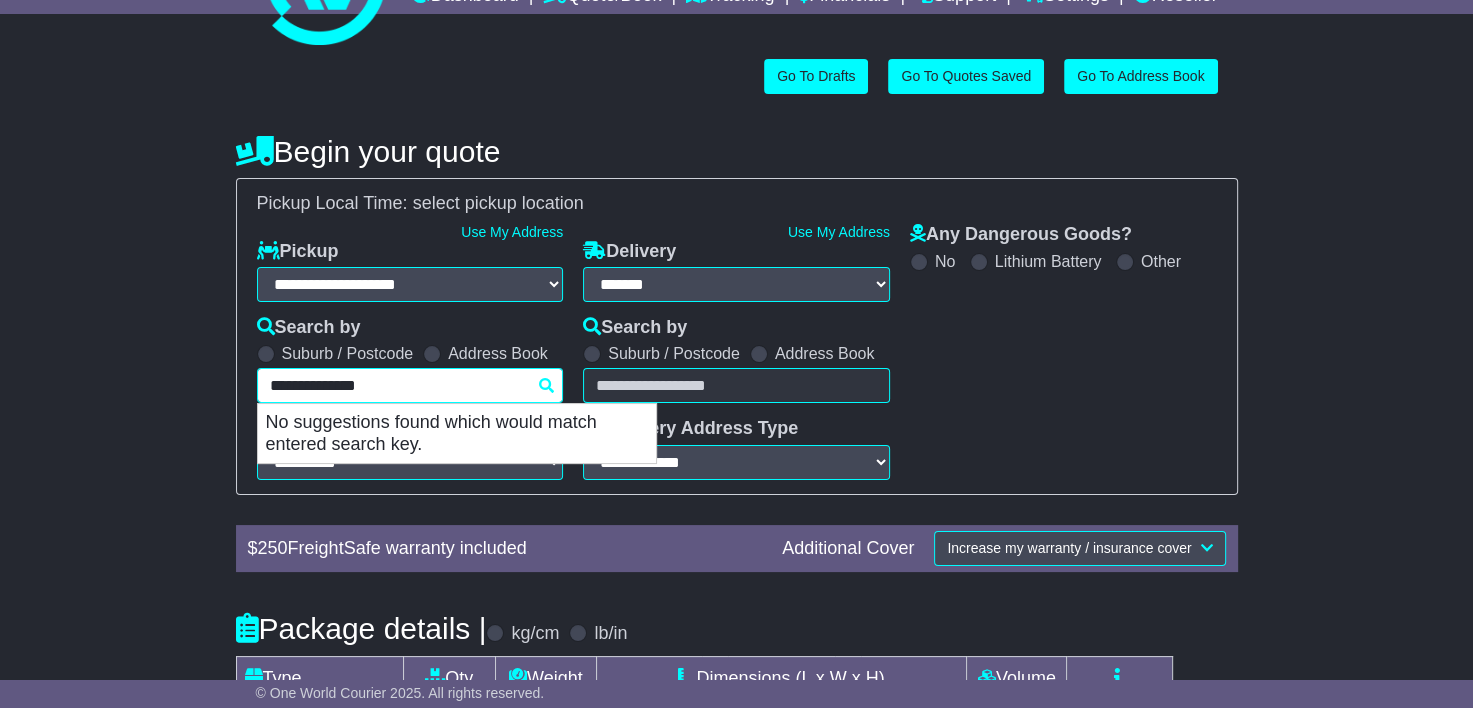 drag, startPoint x: 424, startPoint y: 425, endPoint x: 120, endPoint y: 402, distance: 304.86884 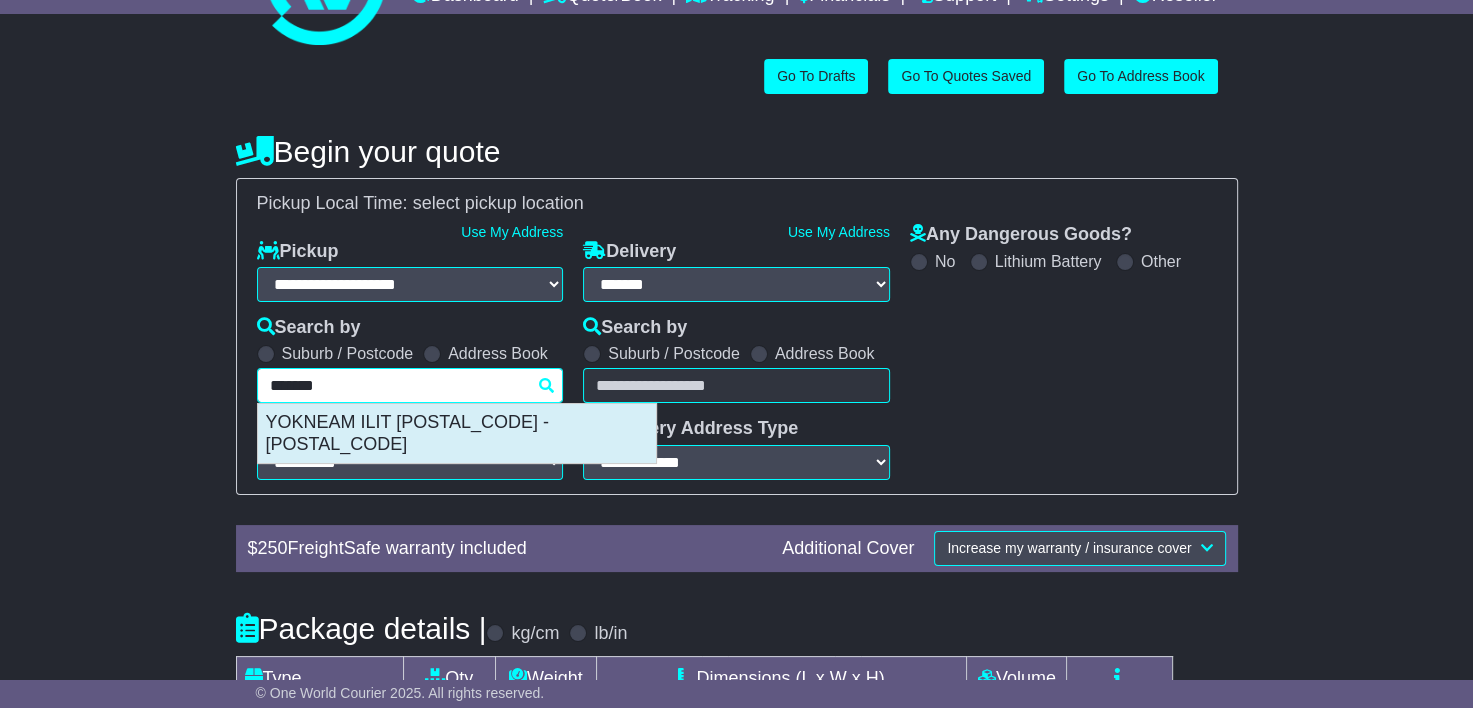 click on "YOKNEAM ILIT [POSTAL_CODE] - [POSTAL_CODE]" at bounding box center [457, 433] 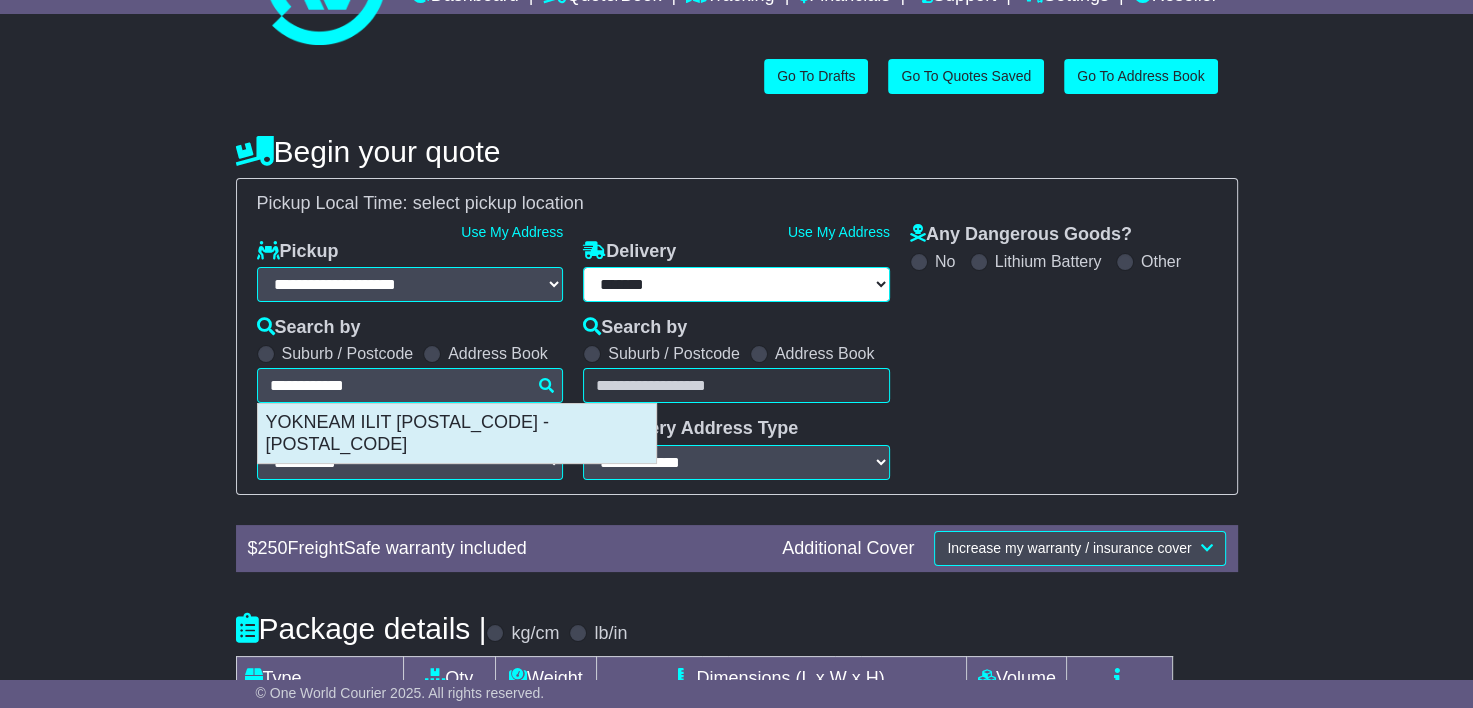 type on "**********" 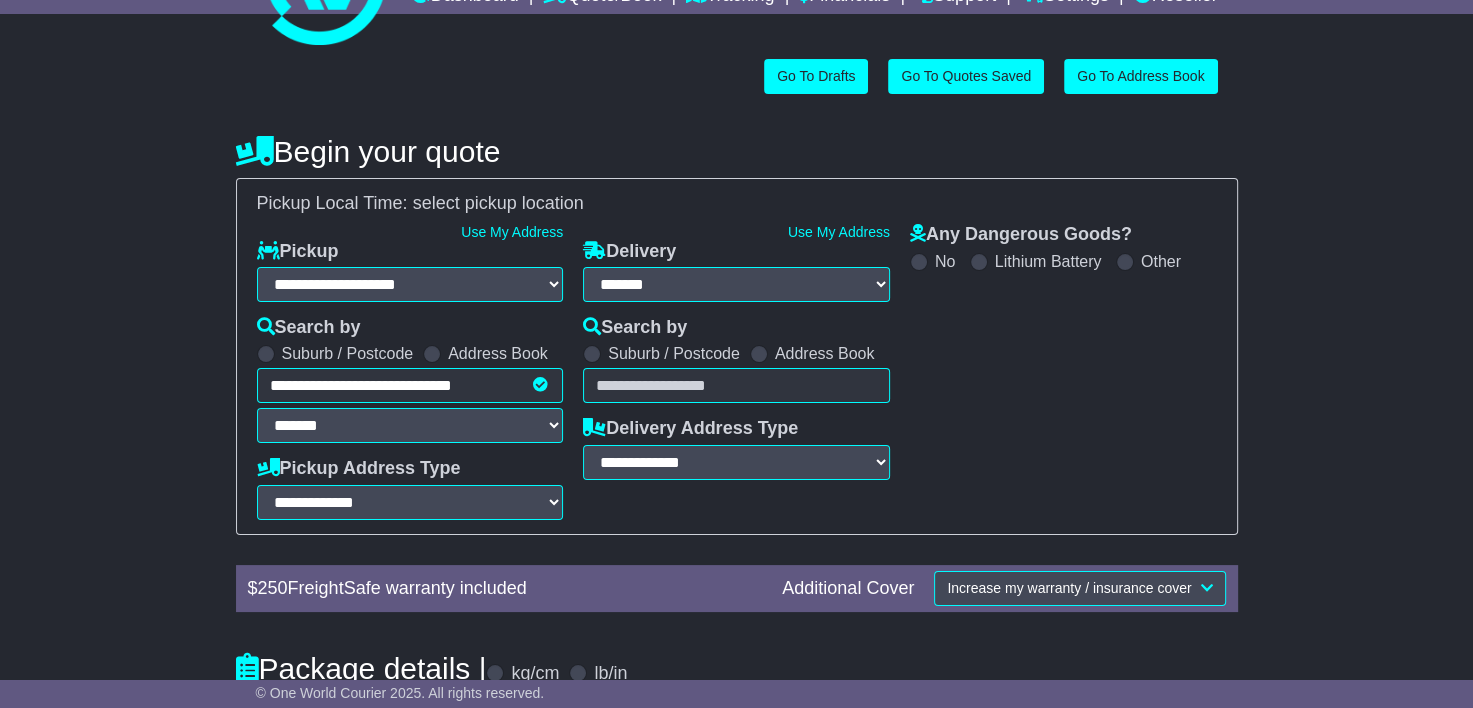 type on "**********" 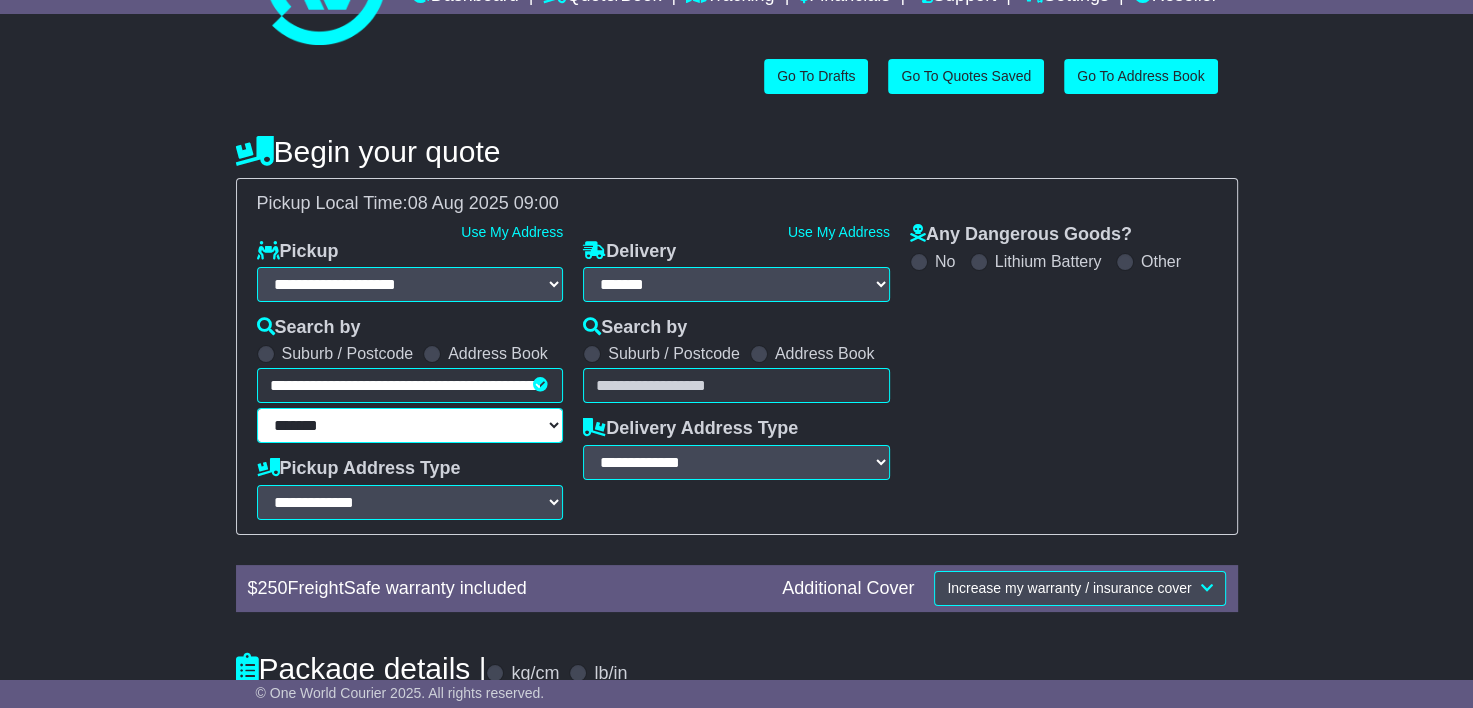 click on "******* ******* ******* ******* ******* ******* ******* ******* ******* ******* ******* ******* ******* ******* ******* ******* ******* ******* ******* ******* ******* ******* ******* ******* ******* ******* ******* ******* ******* ******* ******* ******* ******* ******* ******* ******* ******* ******* ******* ******* ******* ******* ******* ******* ******* ******* ******* ******* ******* ******* ******* ******* ******* ******* ******* ******* ******* ******* ******* ******* ******* ******* ******* ******* ******* ******* ******* ******* ******* ******* ******* ******* ******* ******* ******* ******* ******* ******* ******* ******* ******* ******* ******* ******* ******* ******* ******* ******* ******* ******* ******* ******* ******* ******* ******* ******* *******" at bounding box center [410, 425] 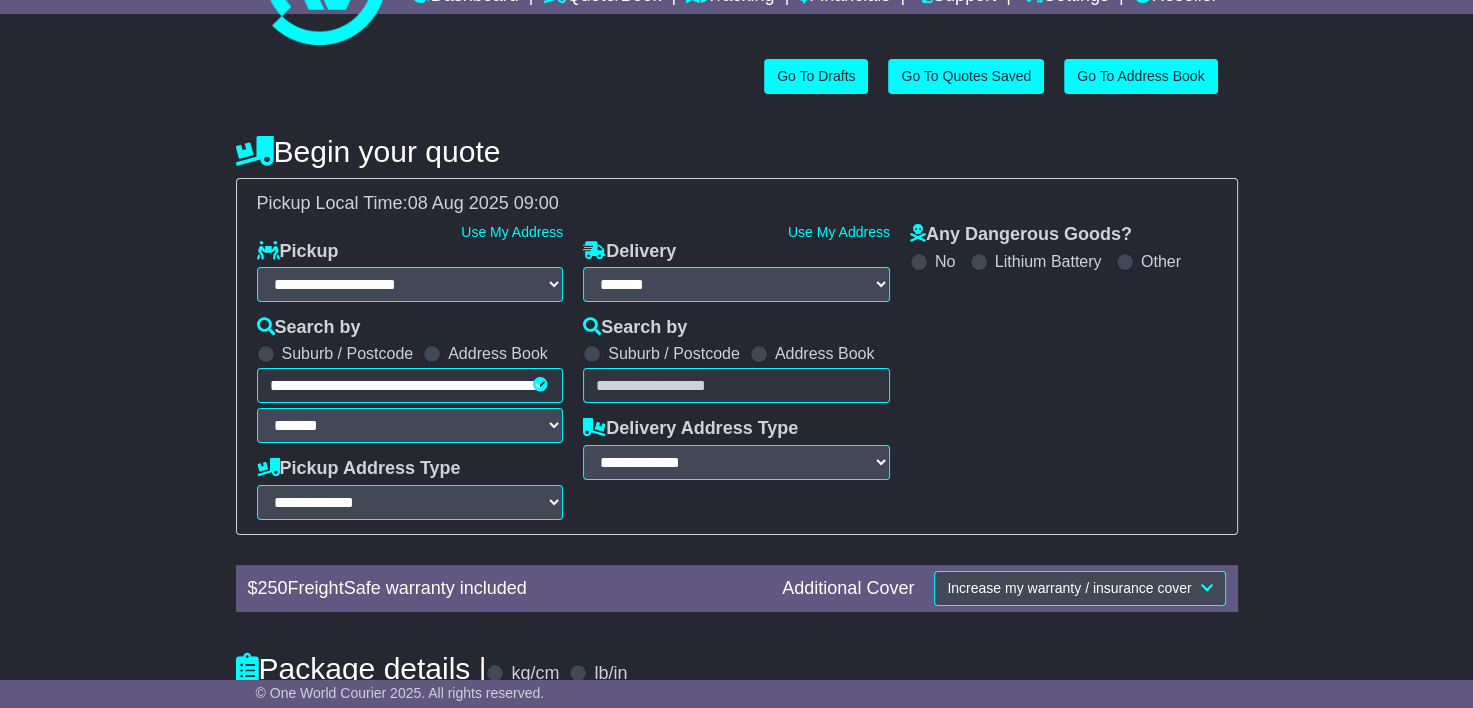 click on "**********" at bounding box center (736, 481) 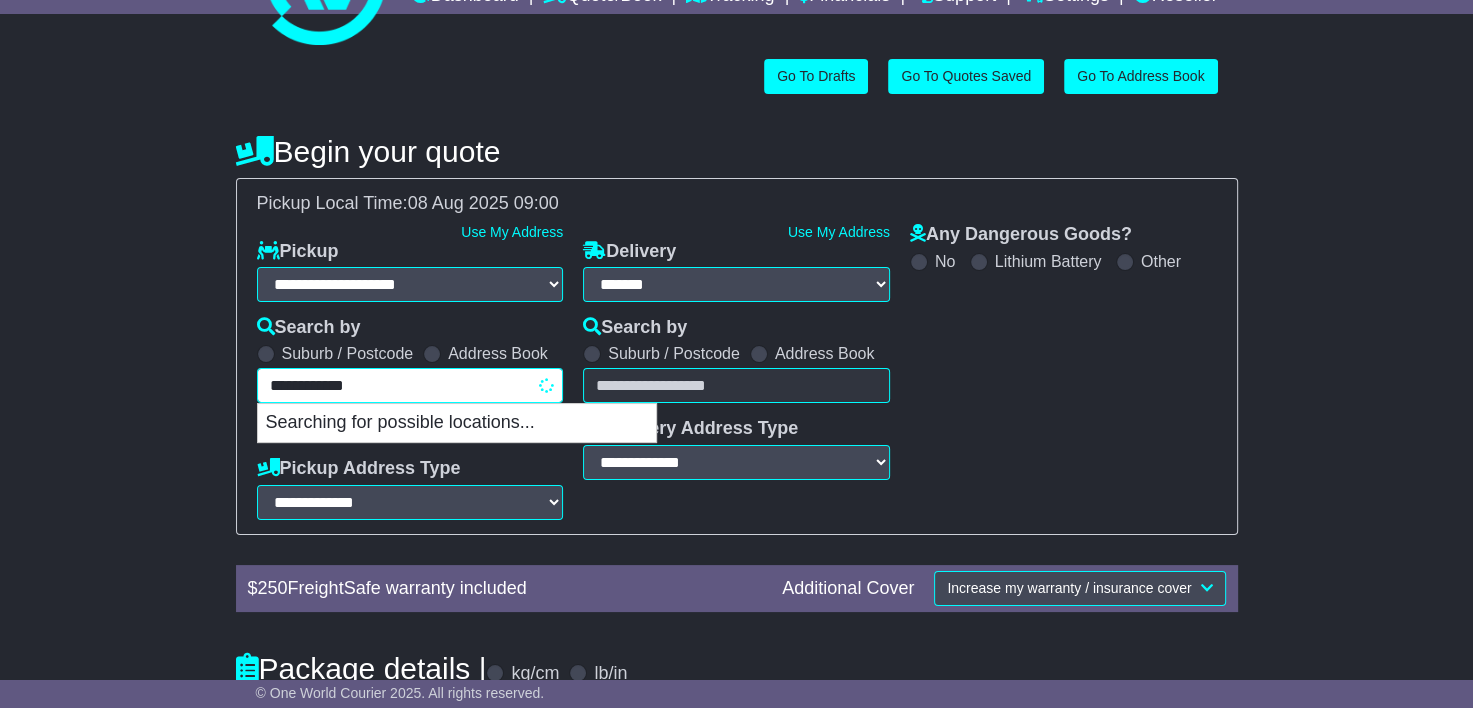 click on "**********" at bounding box center [410, 385] 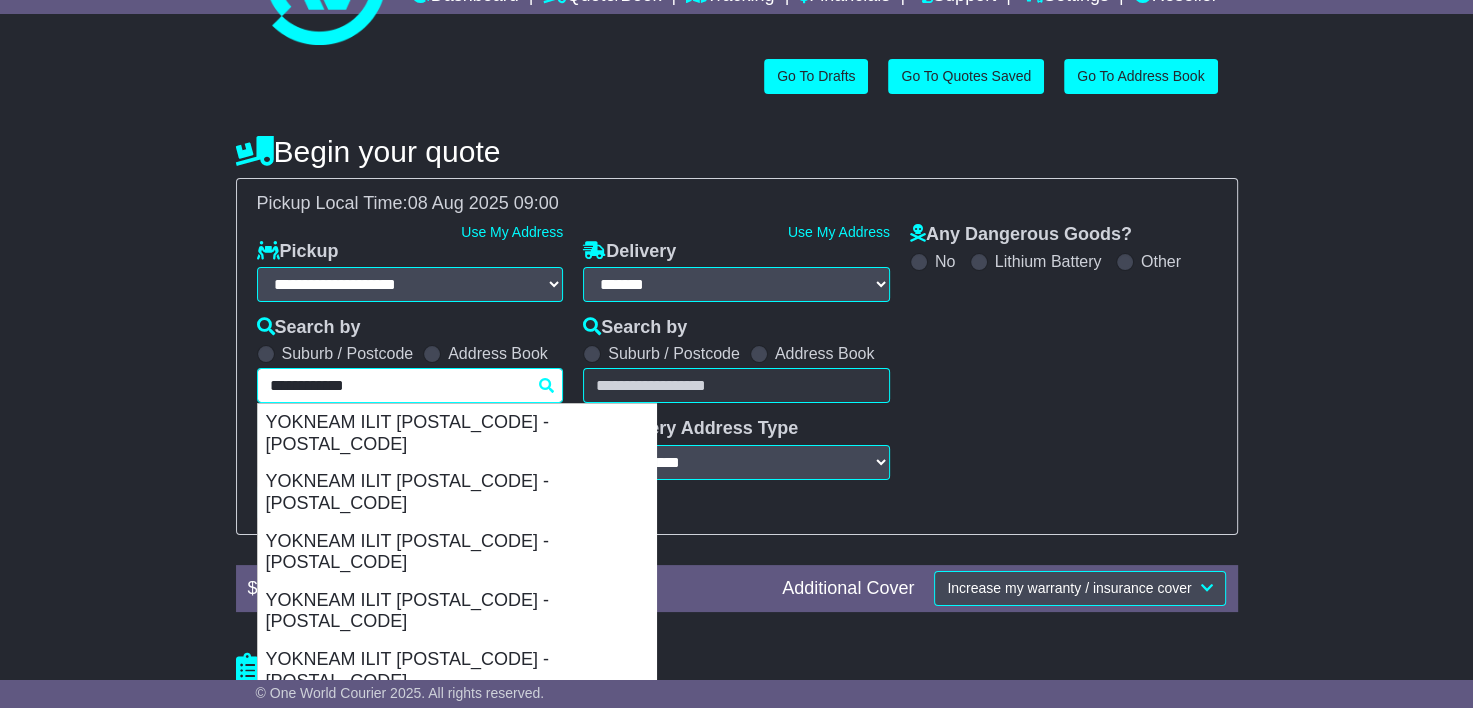 drag, startPoint x: 491, startPoint y: 420, endPoint x: 252, endPoint y: 444, distance: 240.202 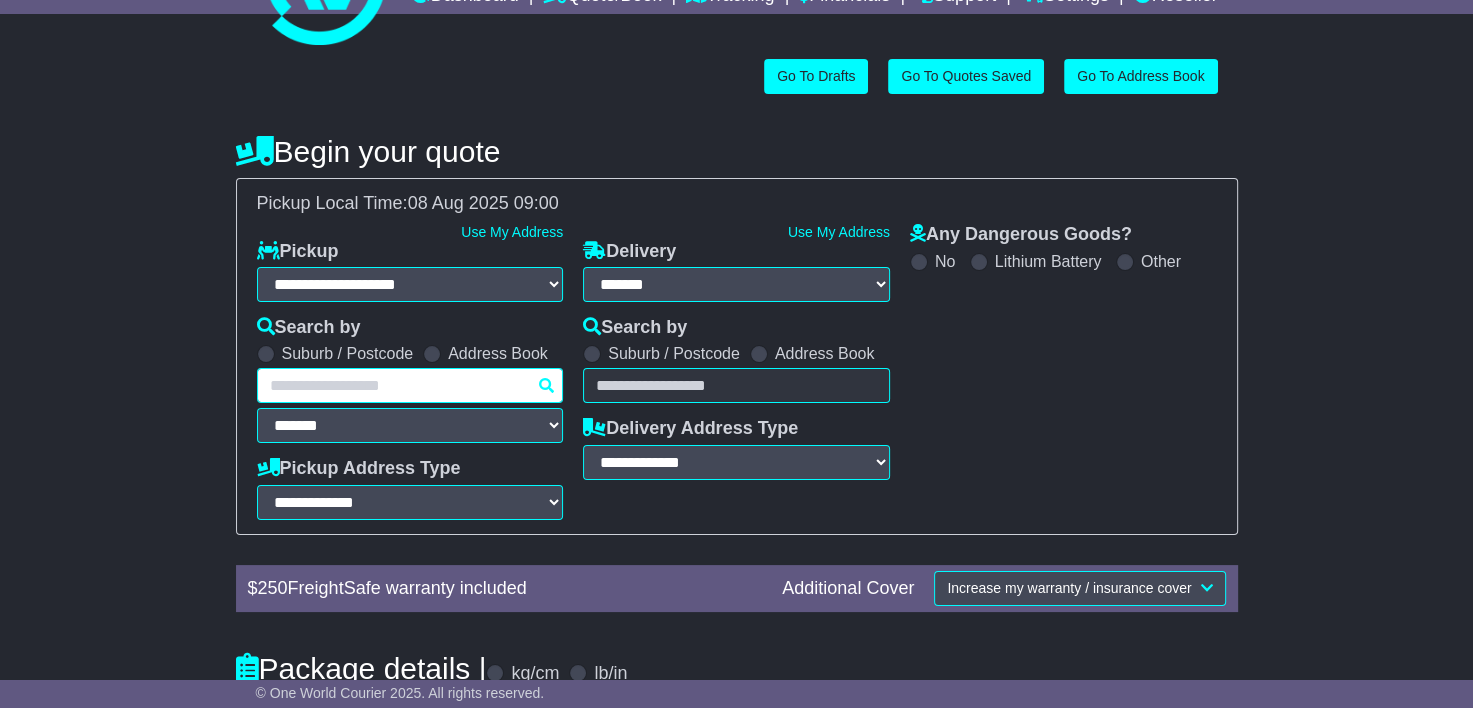 type 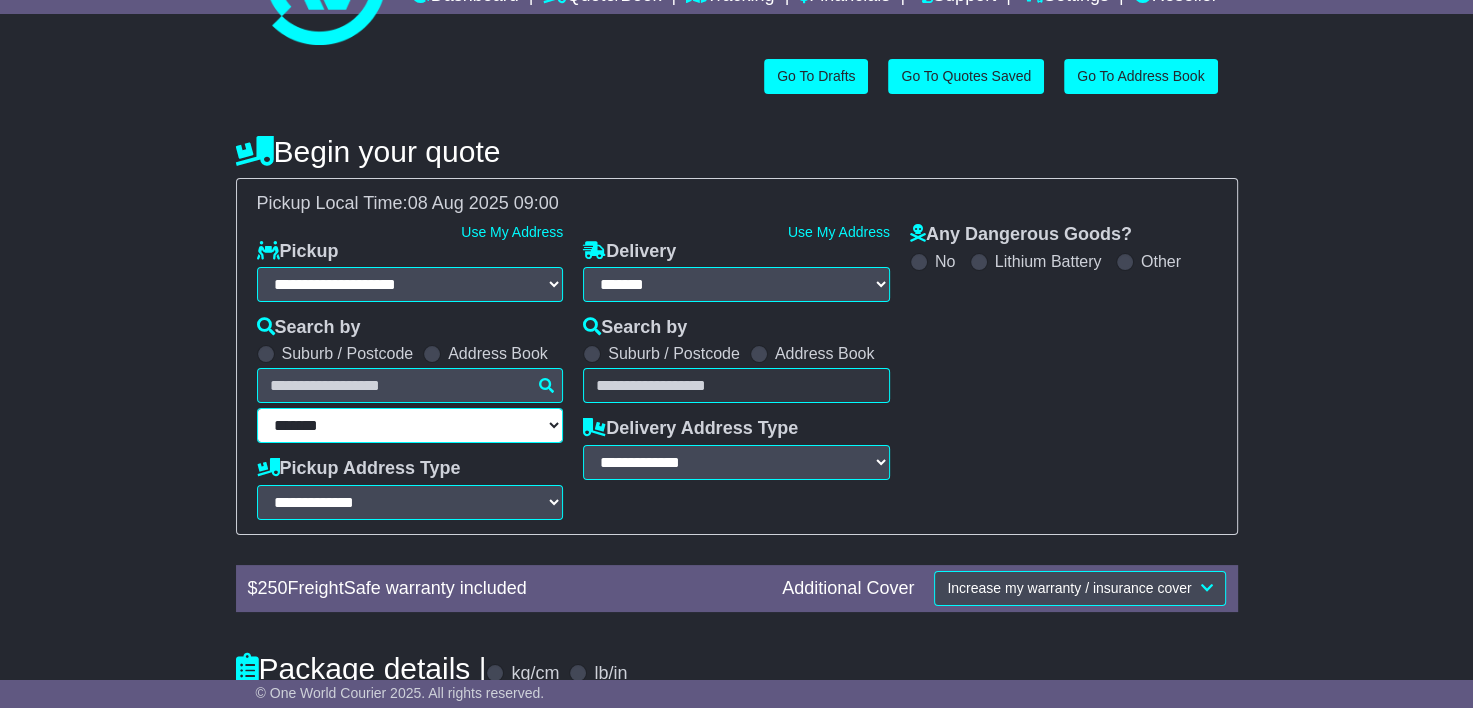 click on "******* ******* ******* ******* ******* ******* ******* ******* ******* ******* ******* ******* ******* ******* ******* ******* ******* ******* ******* ******* ******* ******* ******* ******* ******* ******* ******* ******* ******* ******* ******* ******* ******* ******* ******* ******* ******* ******* ******* ******* ******* ******* ******* ******* ******* ******* ******* ******* ******* ******* ******* ******* ******* ******* ******* ******* ******* ******* ******* ******* ******* ******* ******* ******* ******* ******* ******* ******* ******* ******* ******* ******* ******* ******* ******* ******* ******* ******* ******* ******* ******* ******* ******* ******* ******* ******* ******* ******* ******* ******* ******* ******* ******* ******* ******* ******* *******" at bounding box center [410, 425] 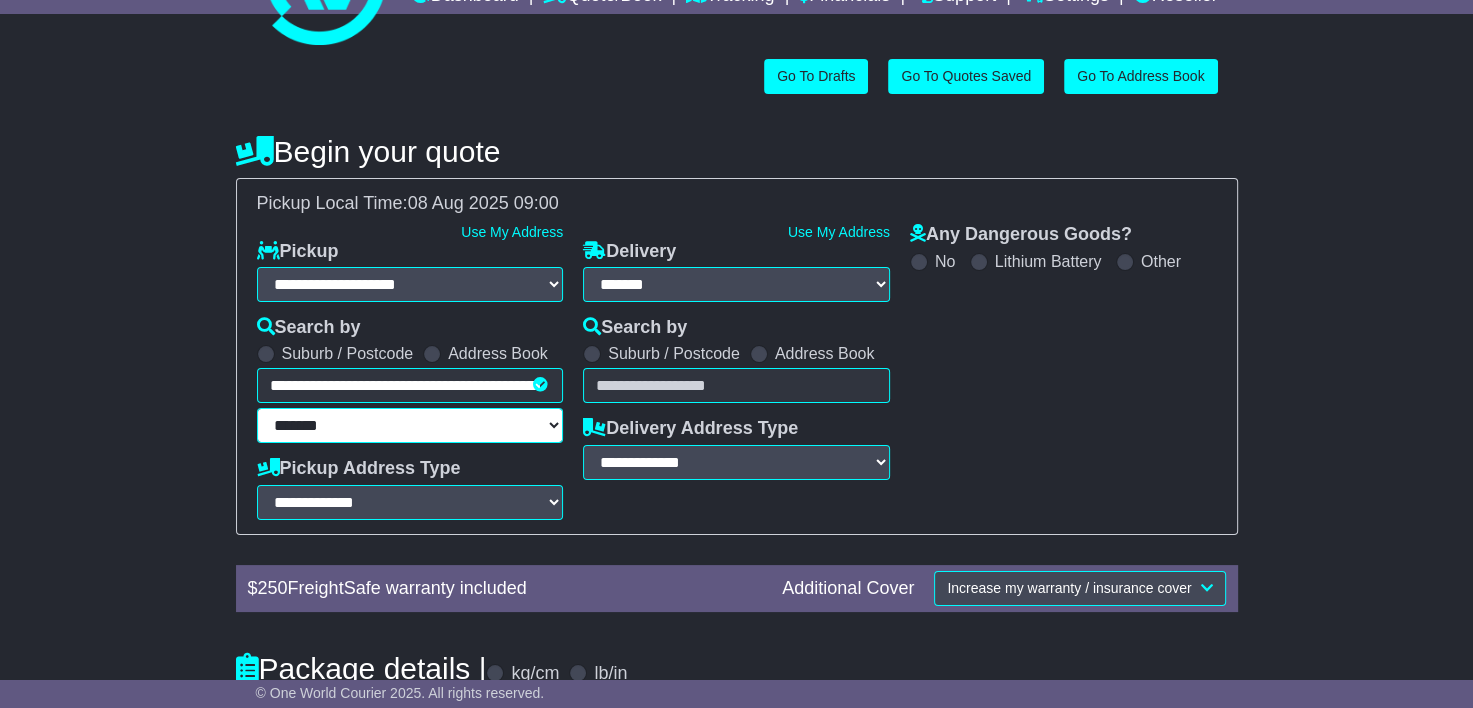 drag, startPoint x: 356, startPoint y: 456, endPoint x: 208, endPoint y: 469, distance: 148.56985 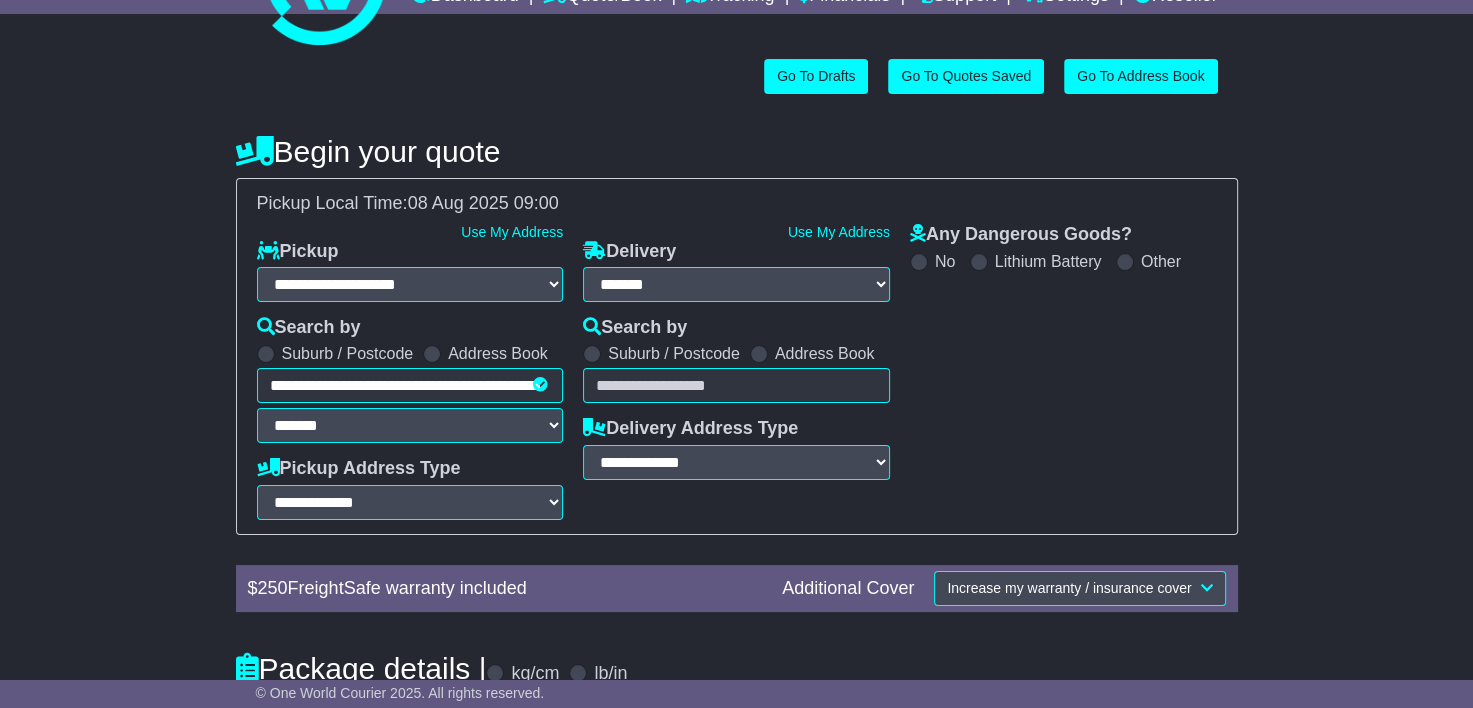 click on "**********" at bounding box center (410, 405) 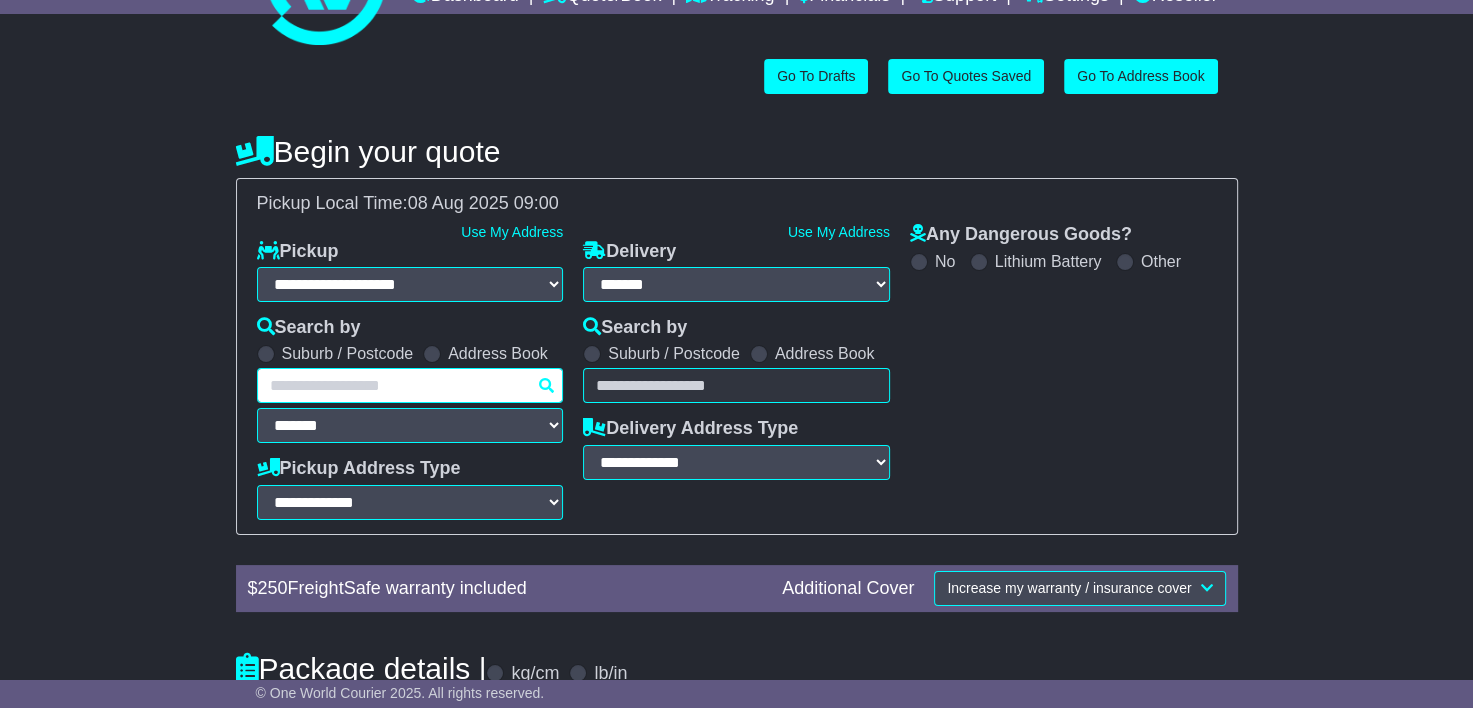 click at bounding box center [410, 385] 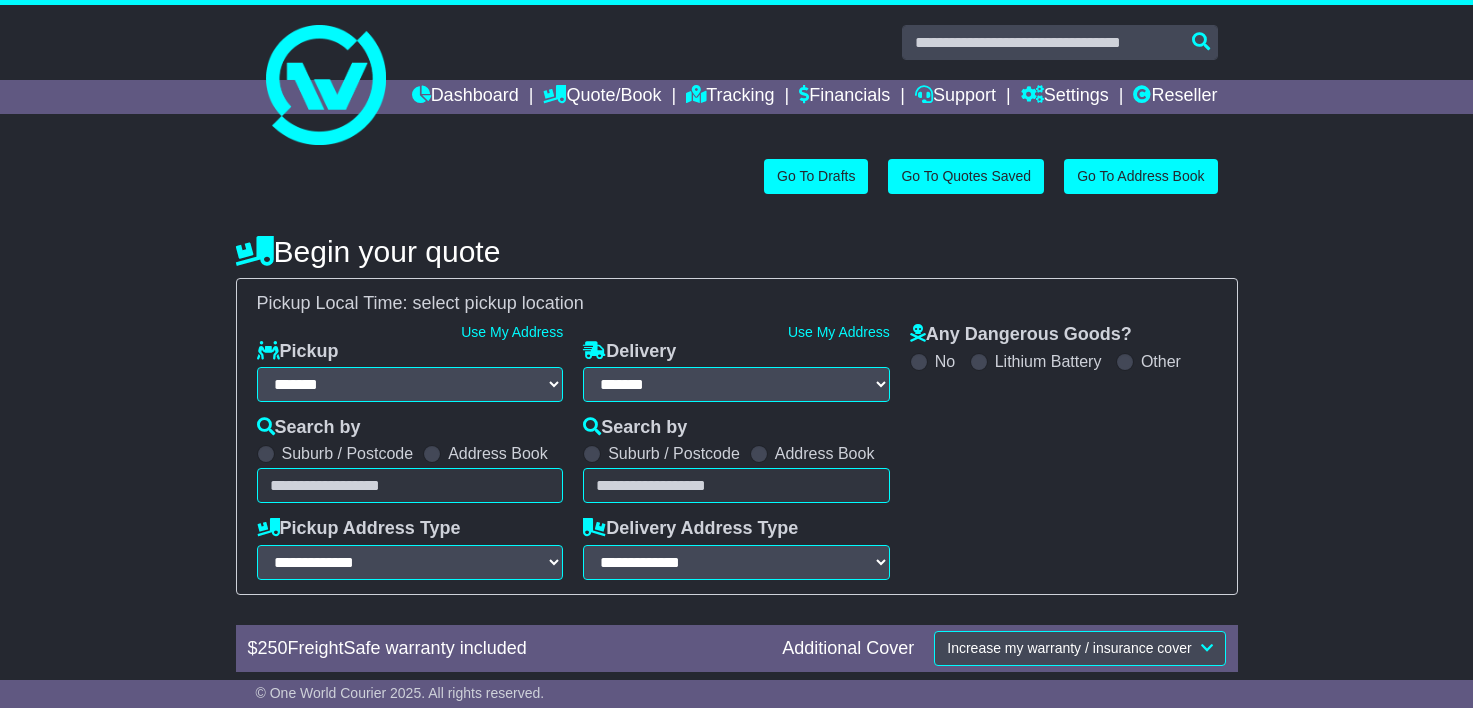 select on "**" 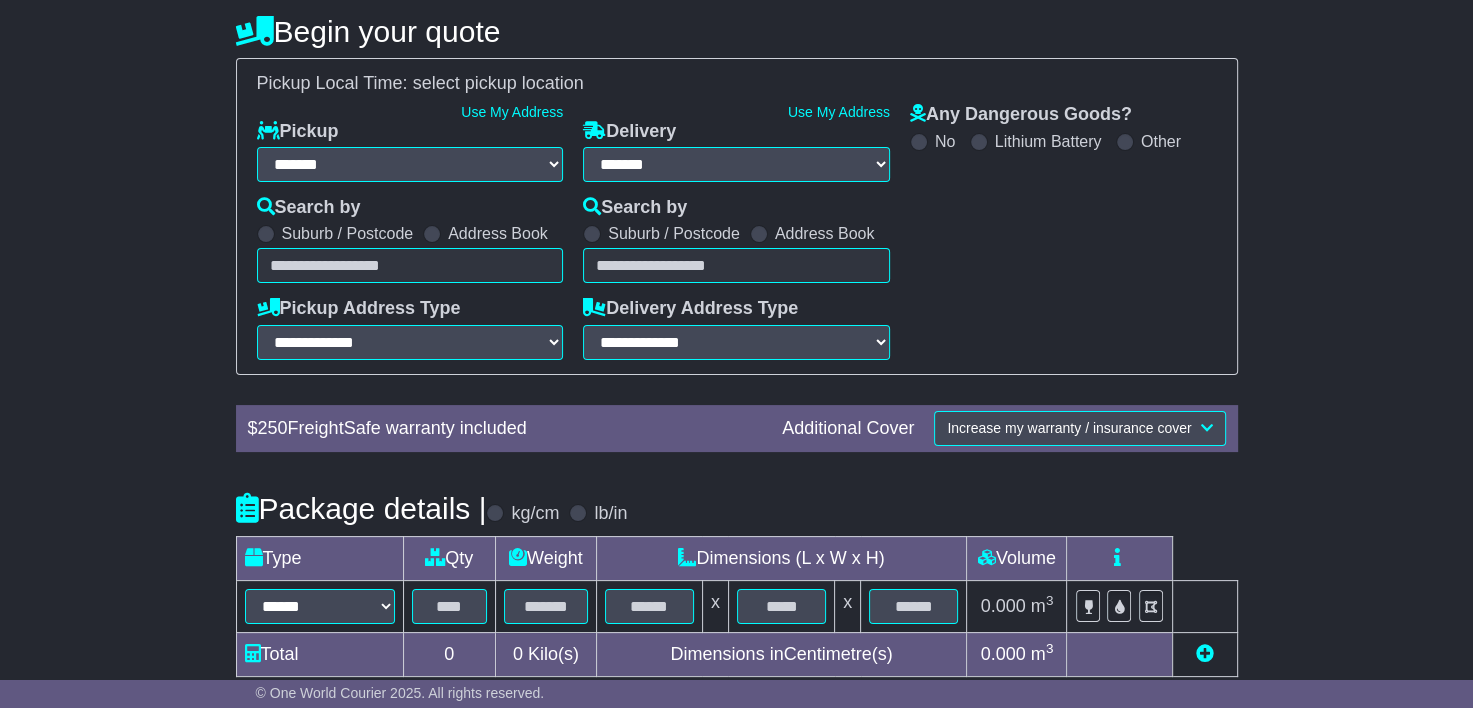 scroll, scrollTop: 220, scrollLeft: 0, axis: vertical 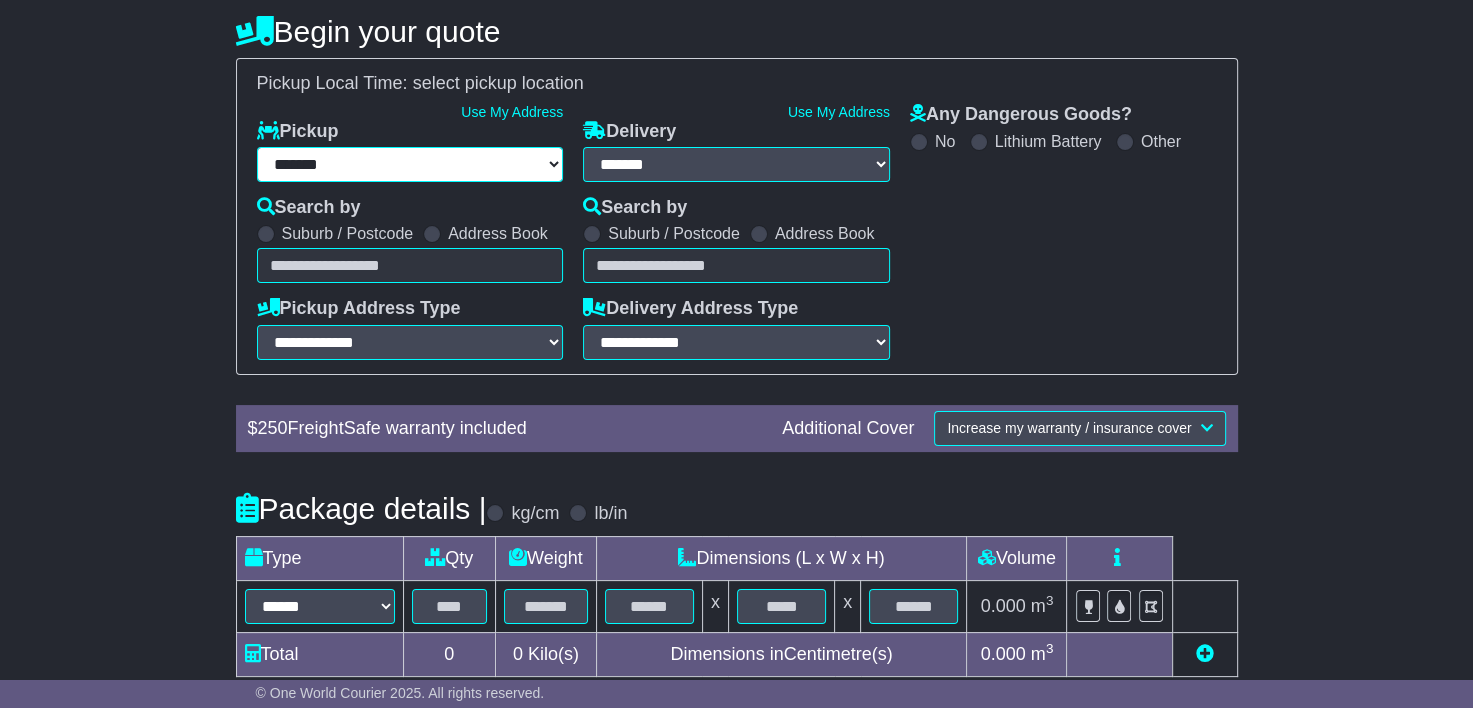 click on "**********" at bounding box center [410, 164] 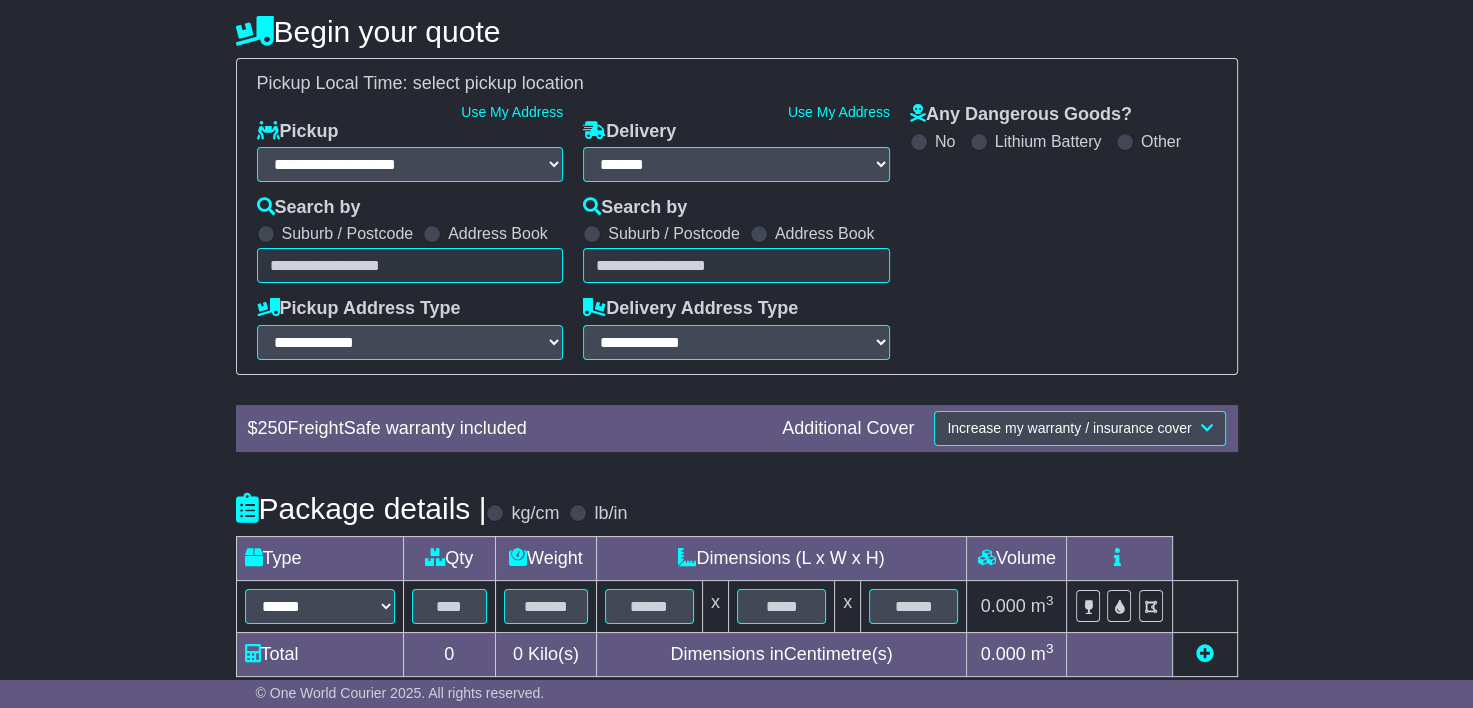 select 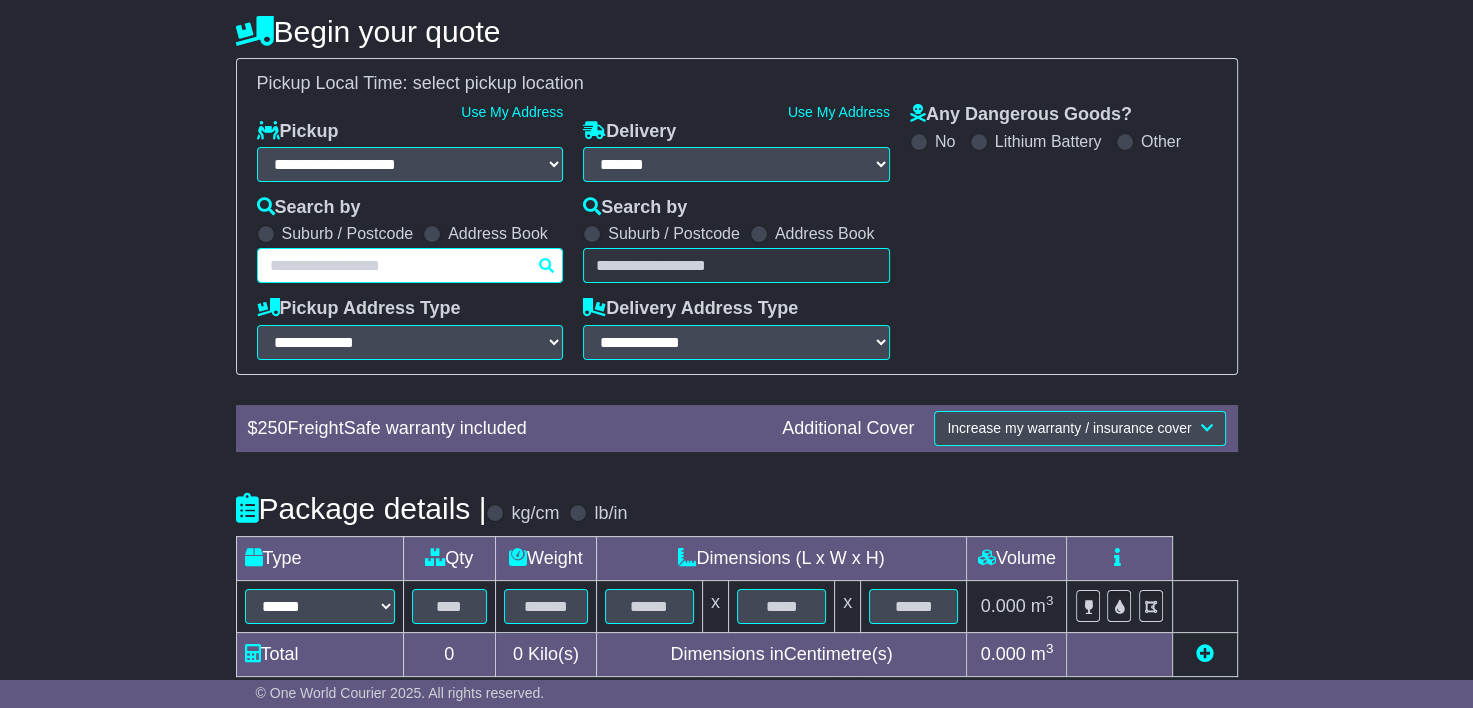 paste on "*****" 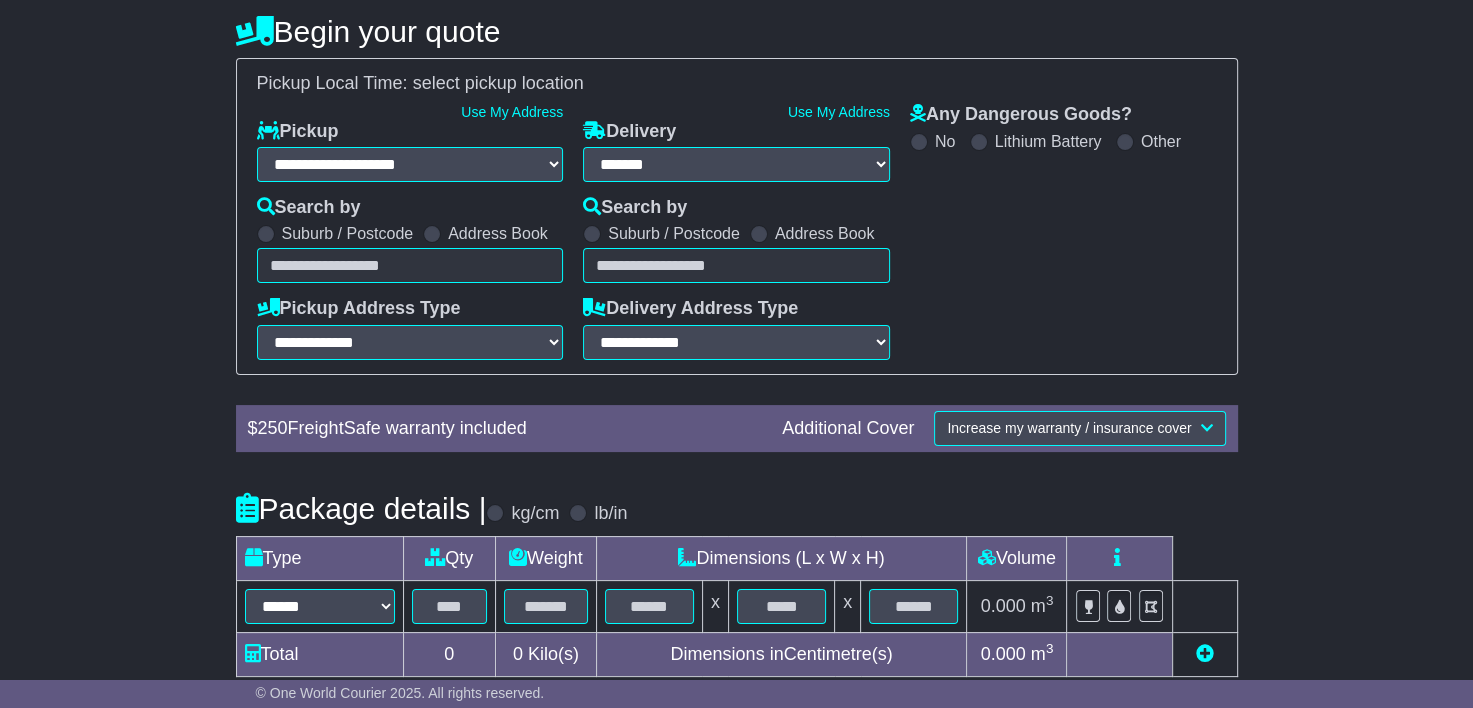 click on "*****" at bounding box center [410, 265] 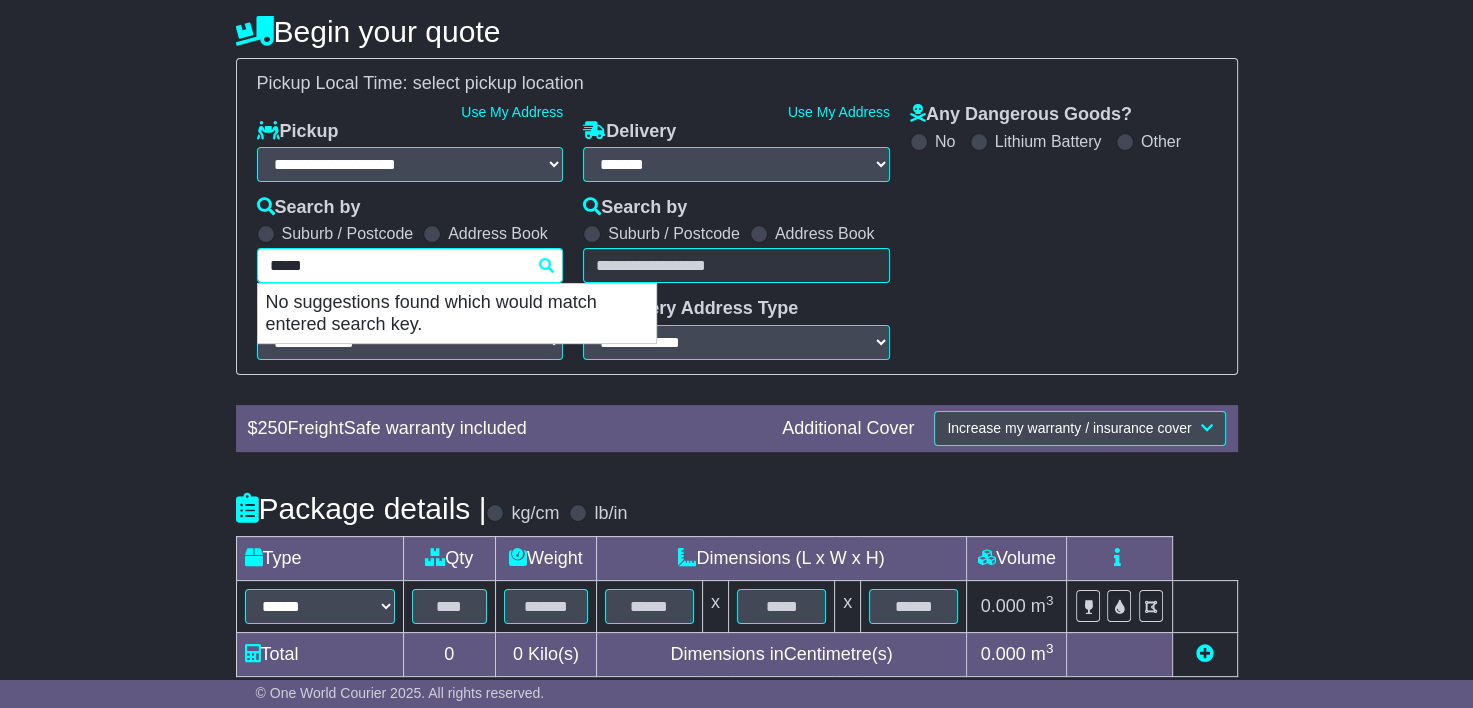 drag, startPoint x: 276, startPoint y: 304, endPoint x: 255, endPoint y: 308, distance: 21.377558 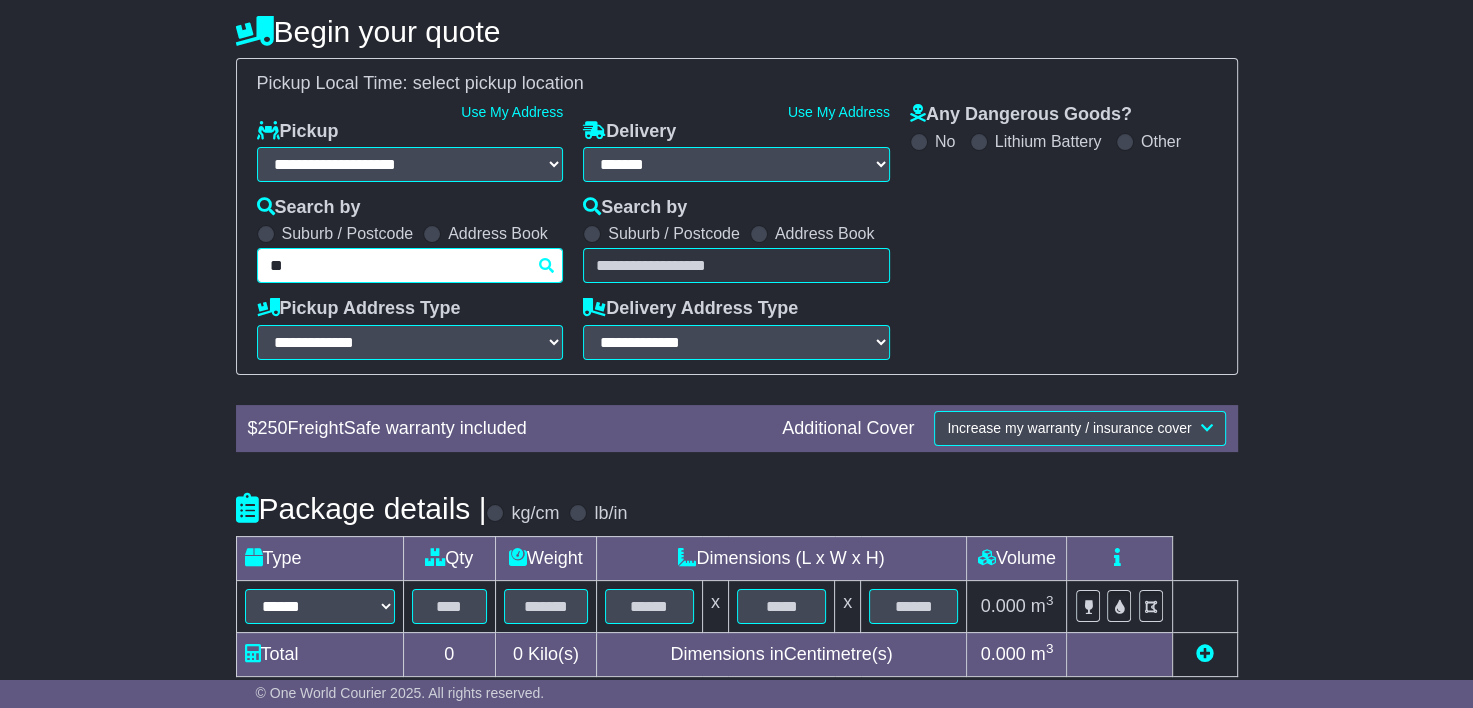 type on "***" 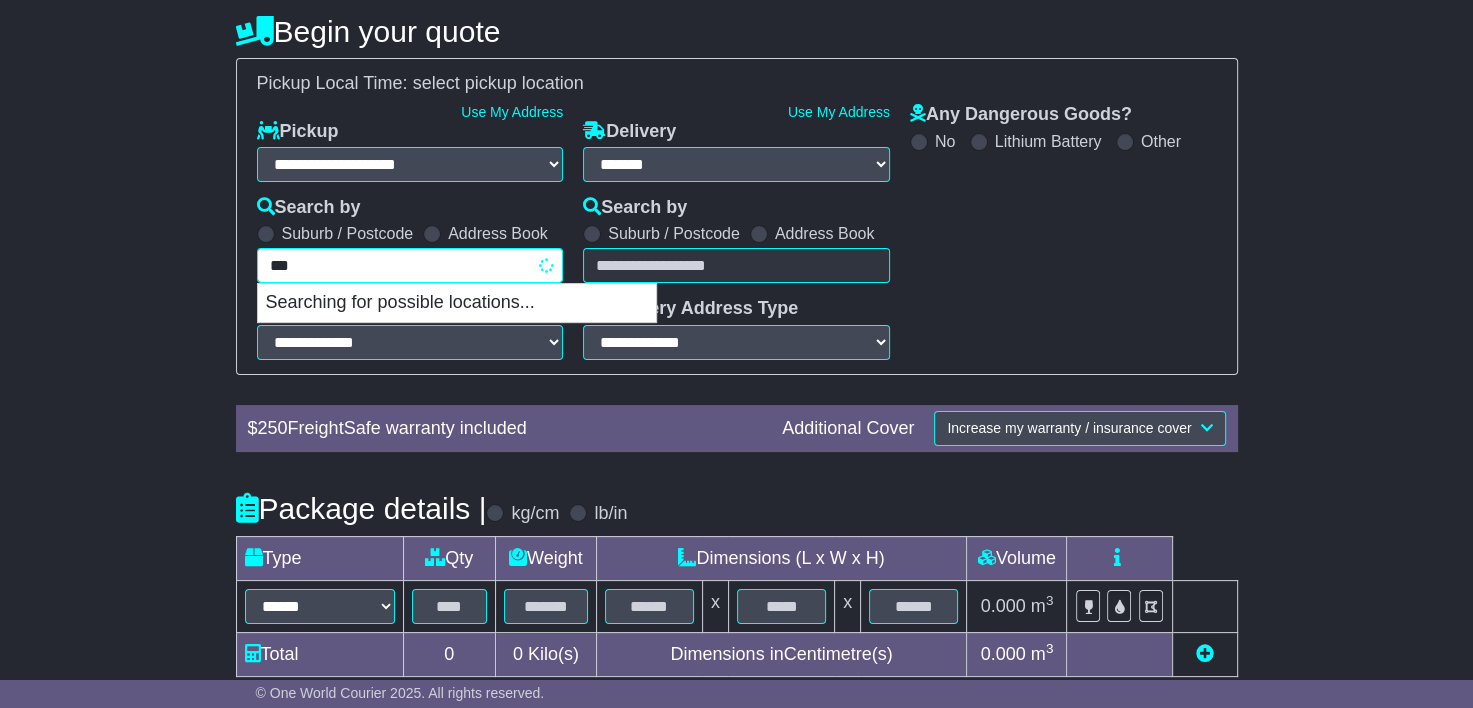 type on "********" 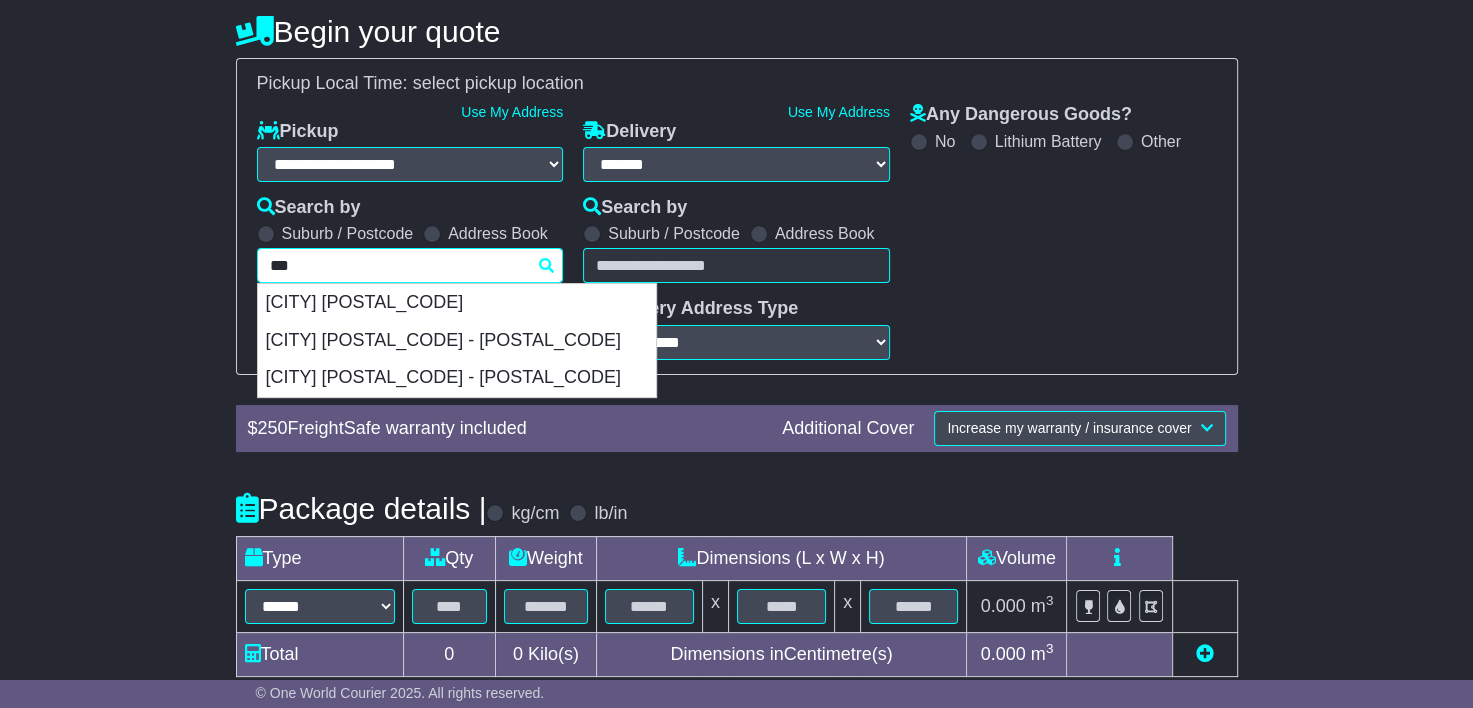 type 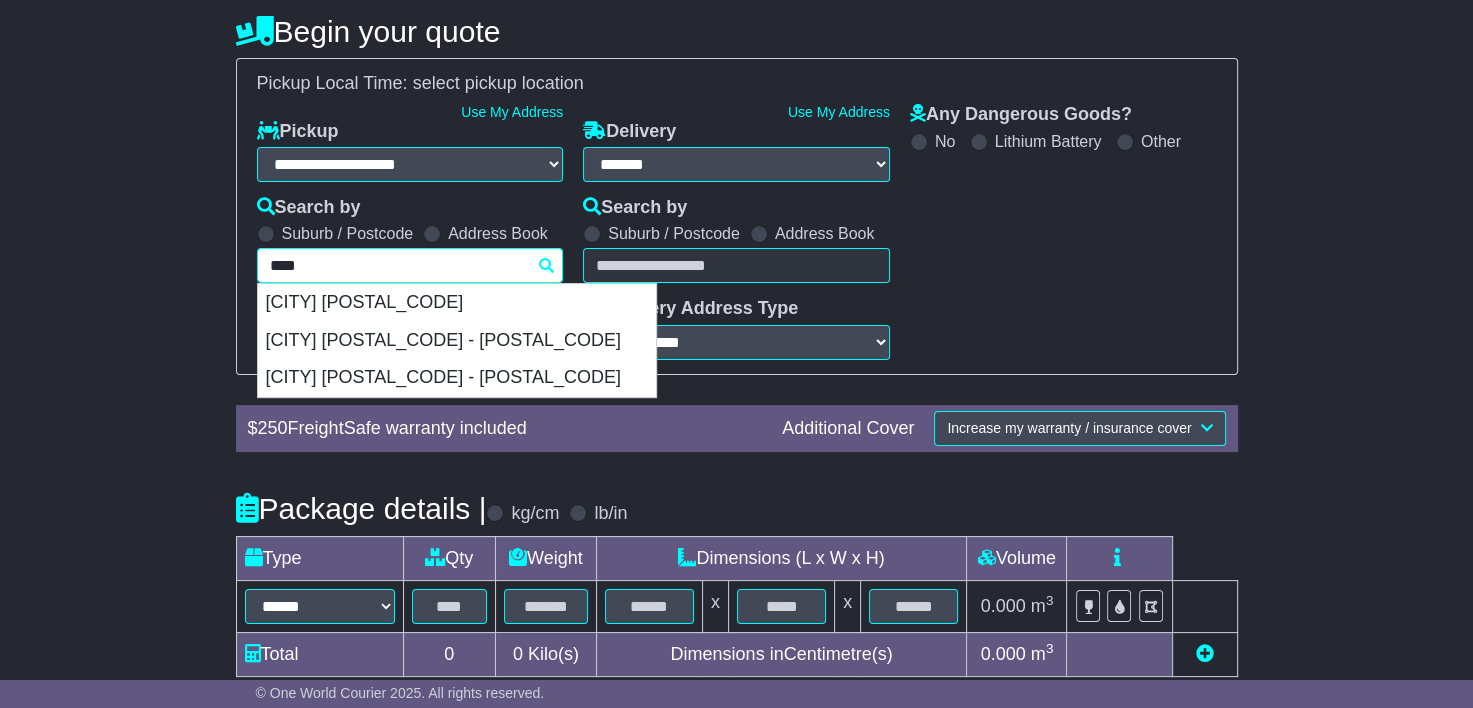 type on "*****" 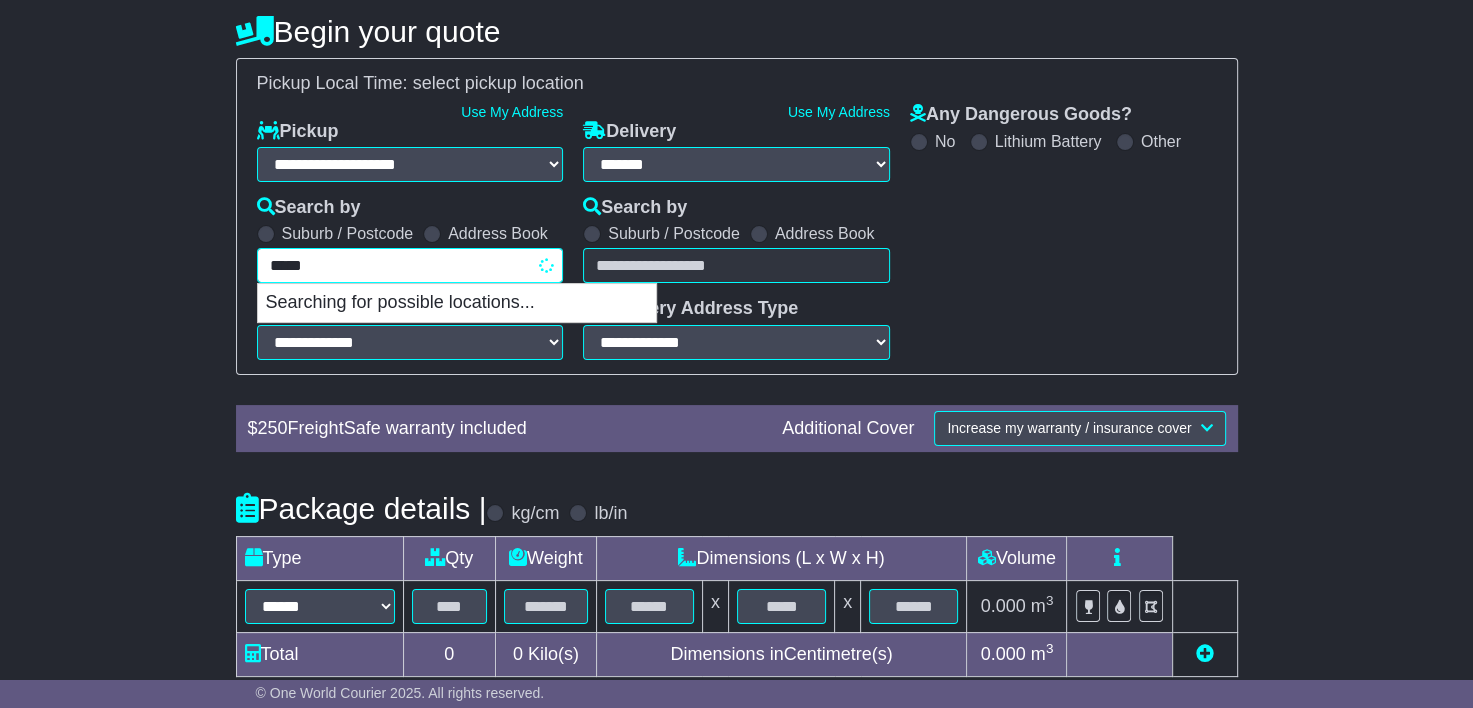 type on "********" 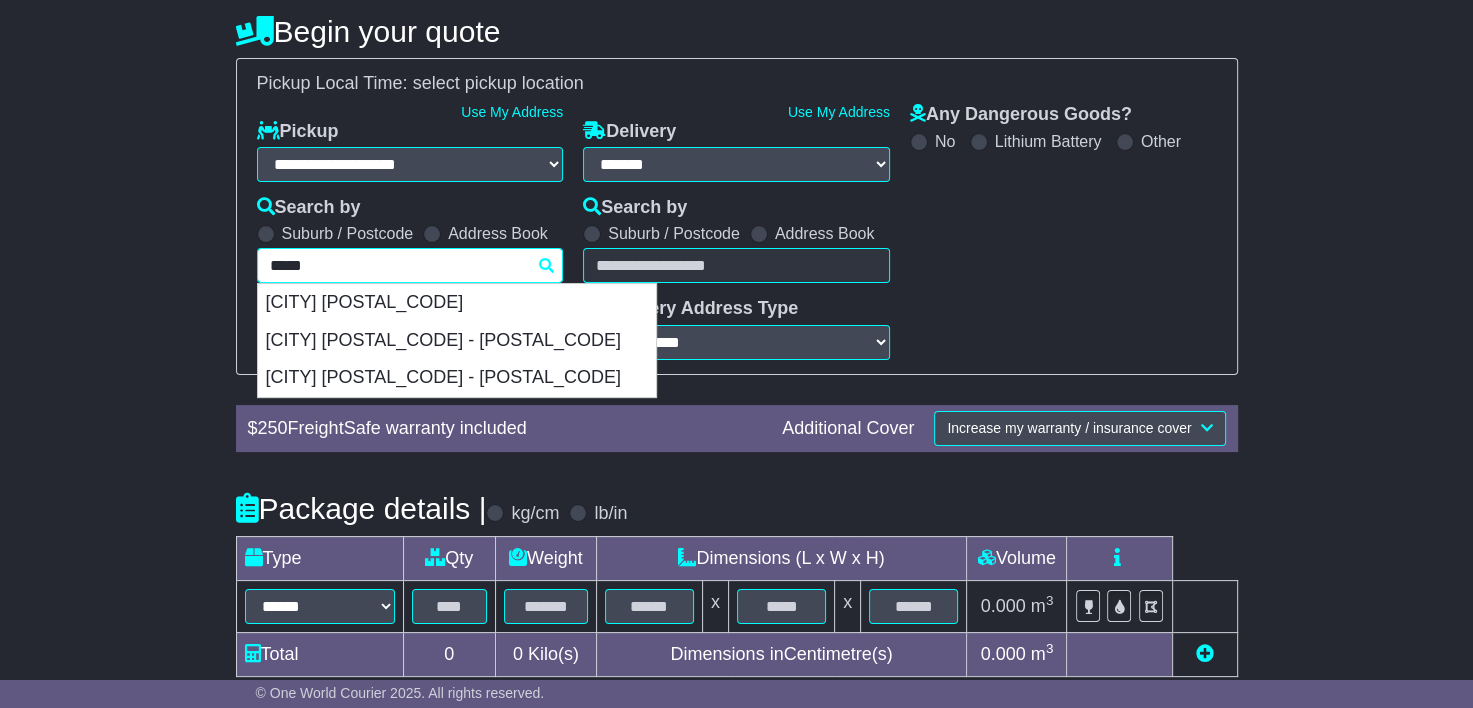 type 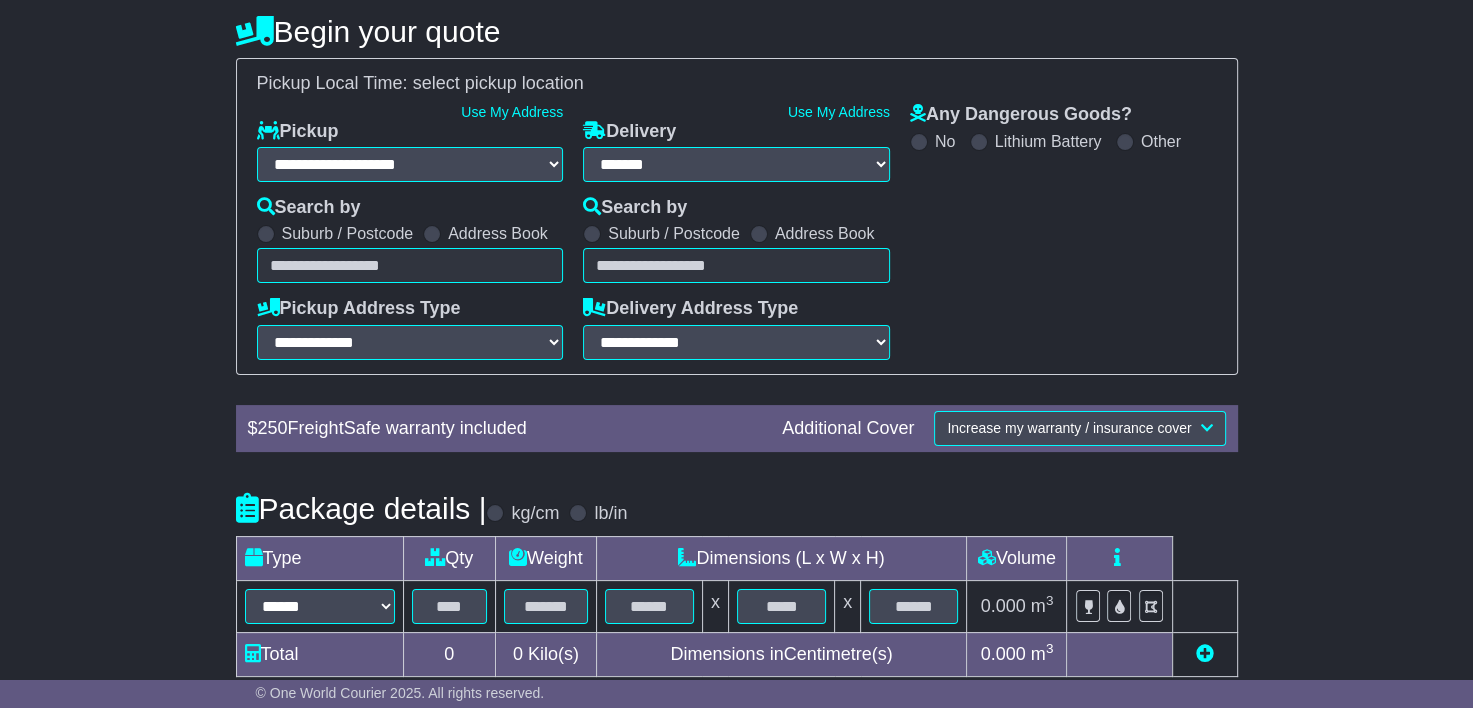type on "********" 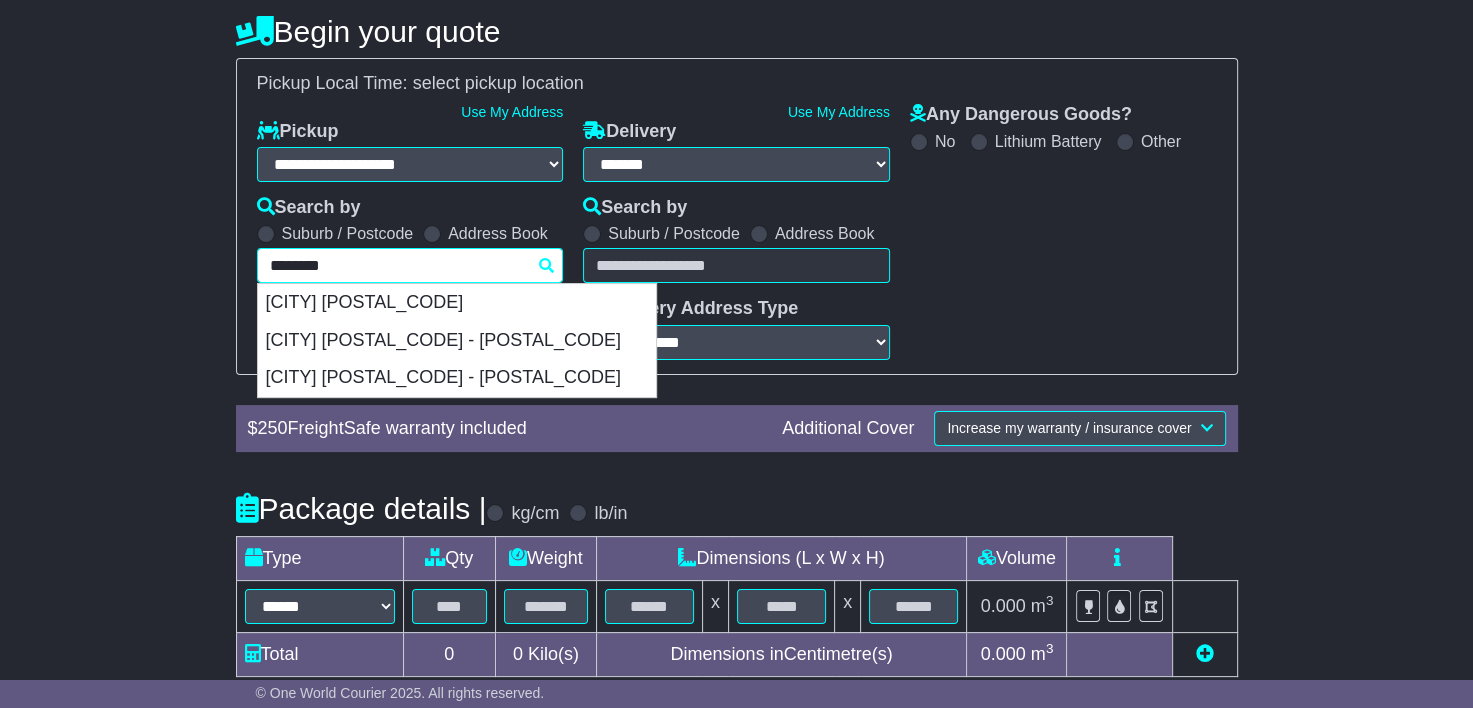 click on "******** caesarea CAESAREA 3088900 CAESAREA 3079001 - 3079999 CAESAREA 3097001 - 3097699" at bounding box center (410, 265) 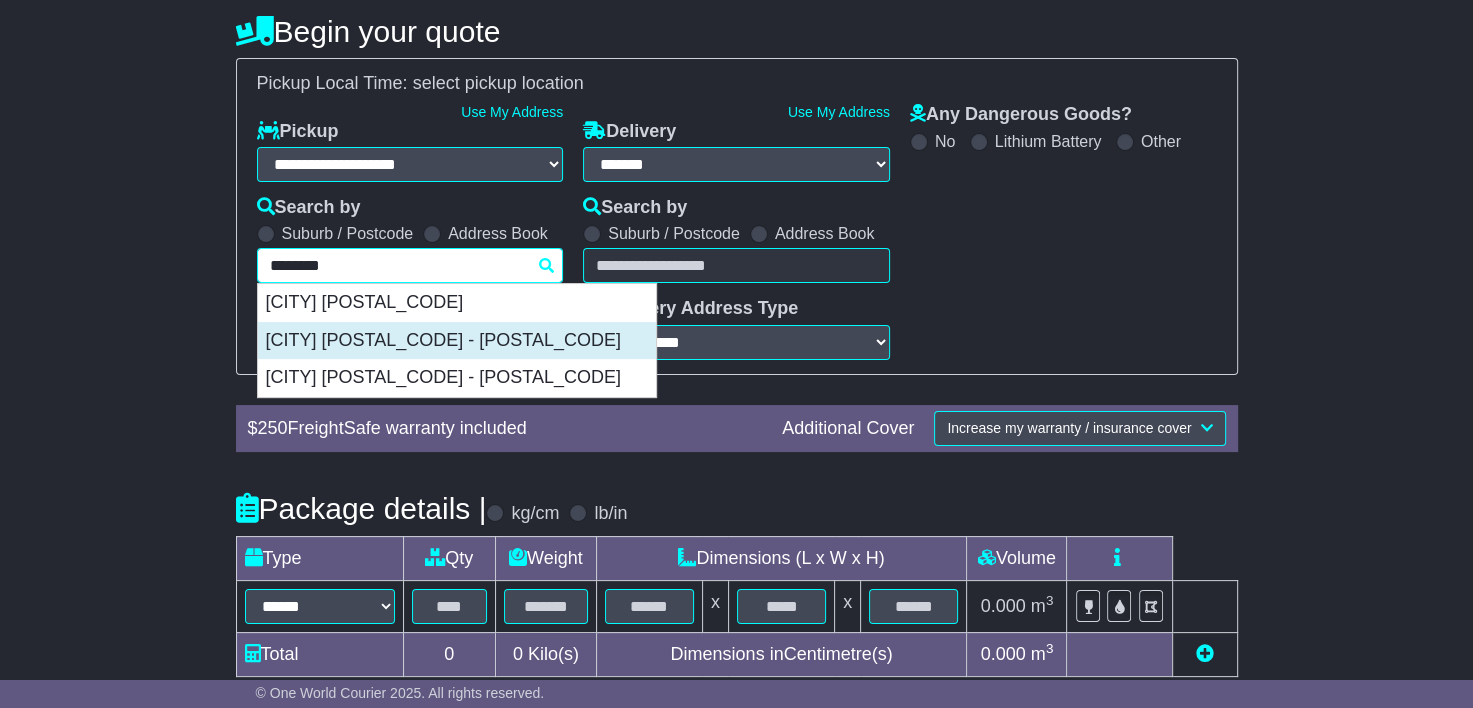 click on "CAESAREA 3079001 - 3079999" at bounding box center [457, 341] 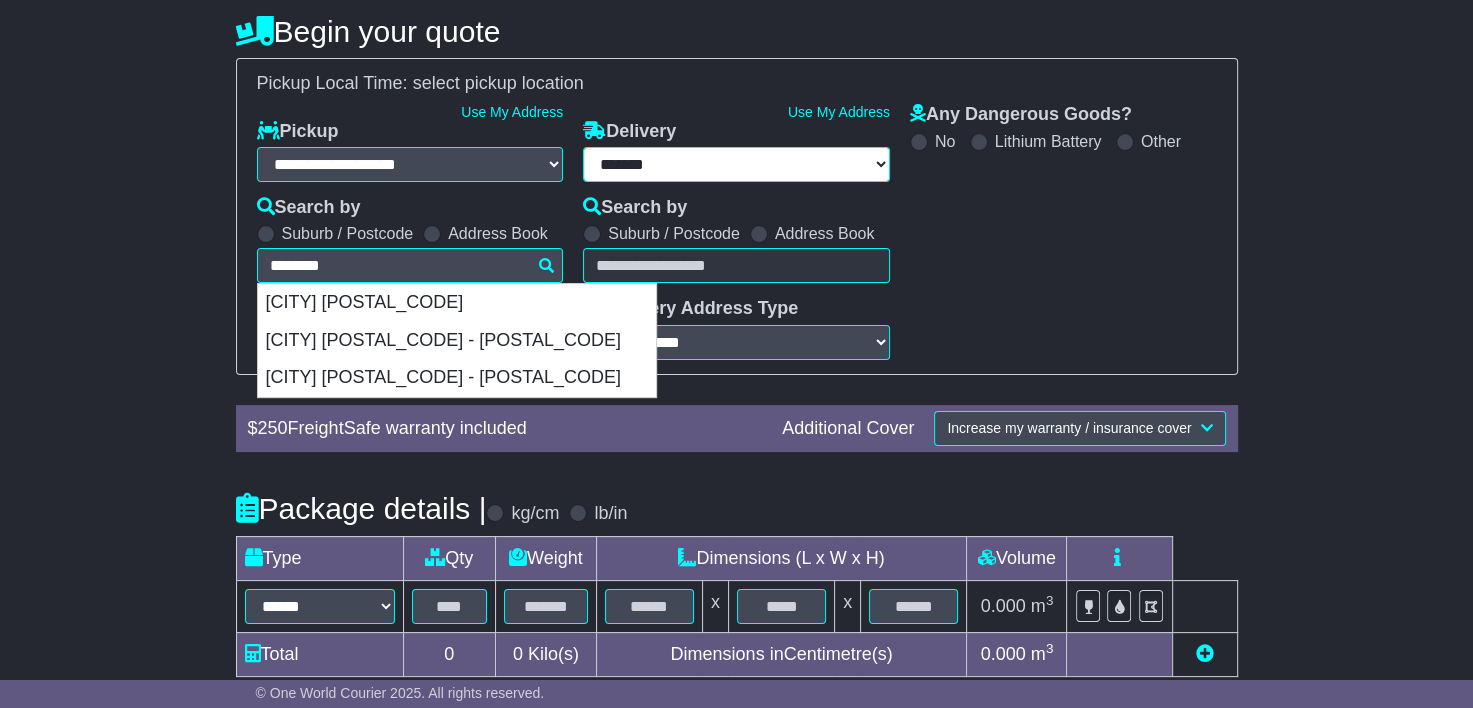 type on "**********" 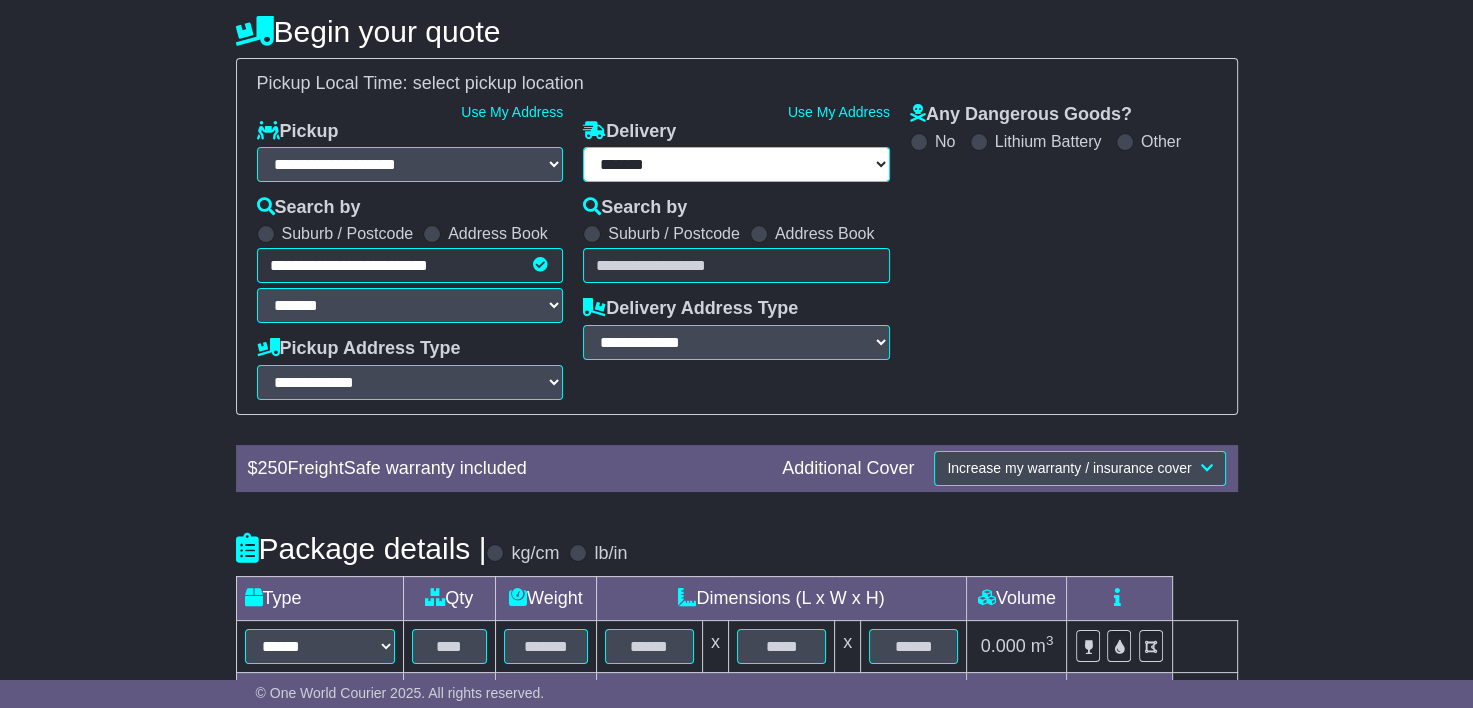 type on "**********" 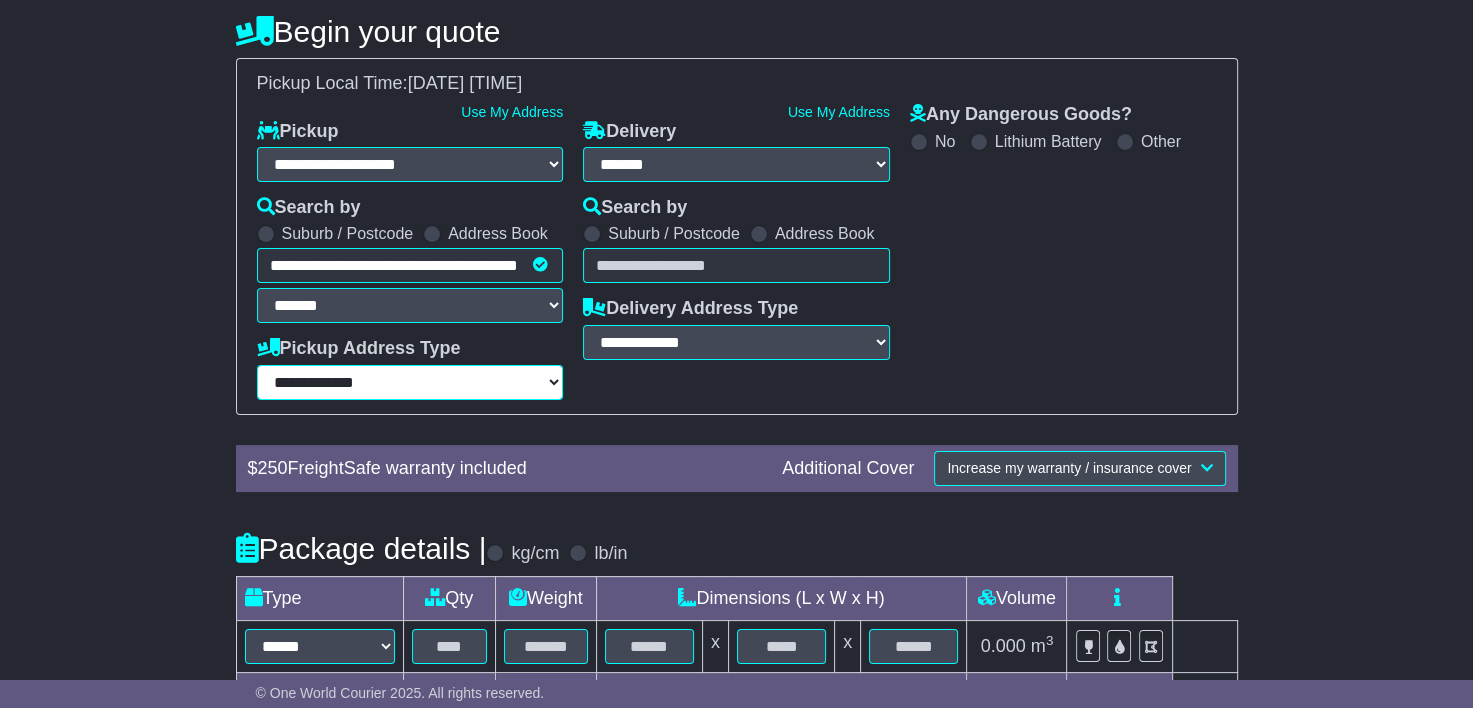 click on "**********" at bounding box center (410, 382) 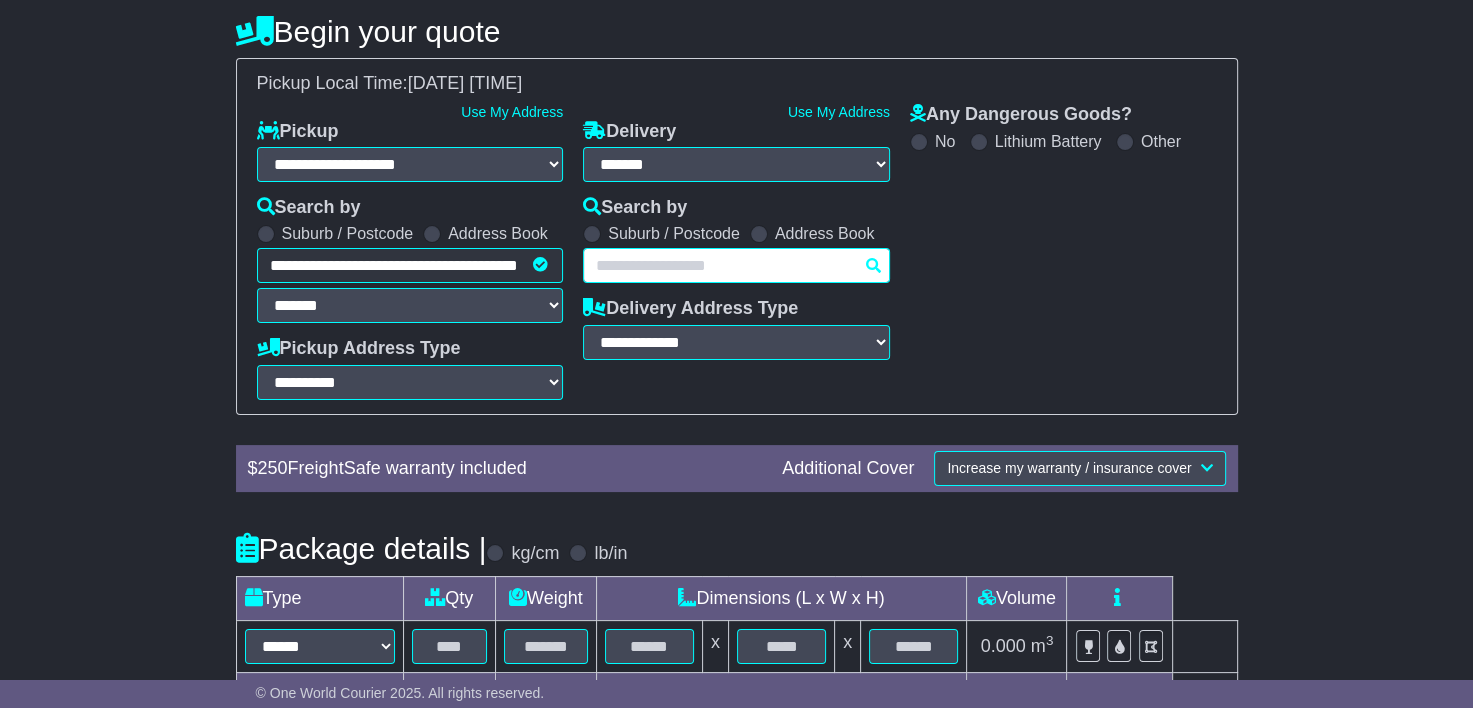 click at bounding box center (736, 265) 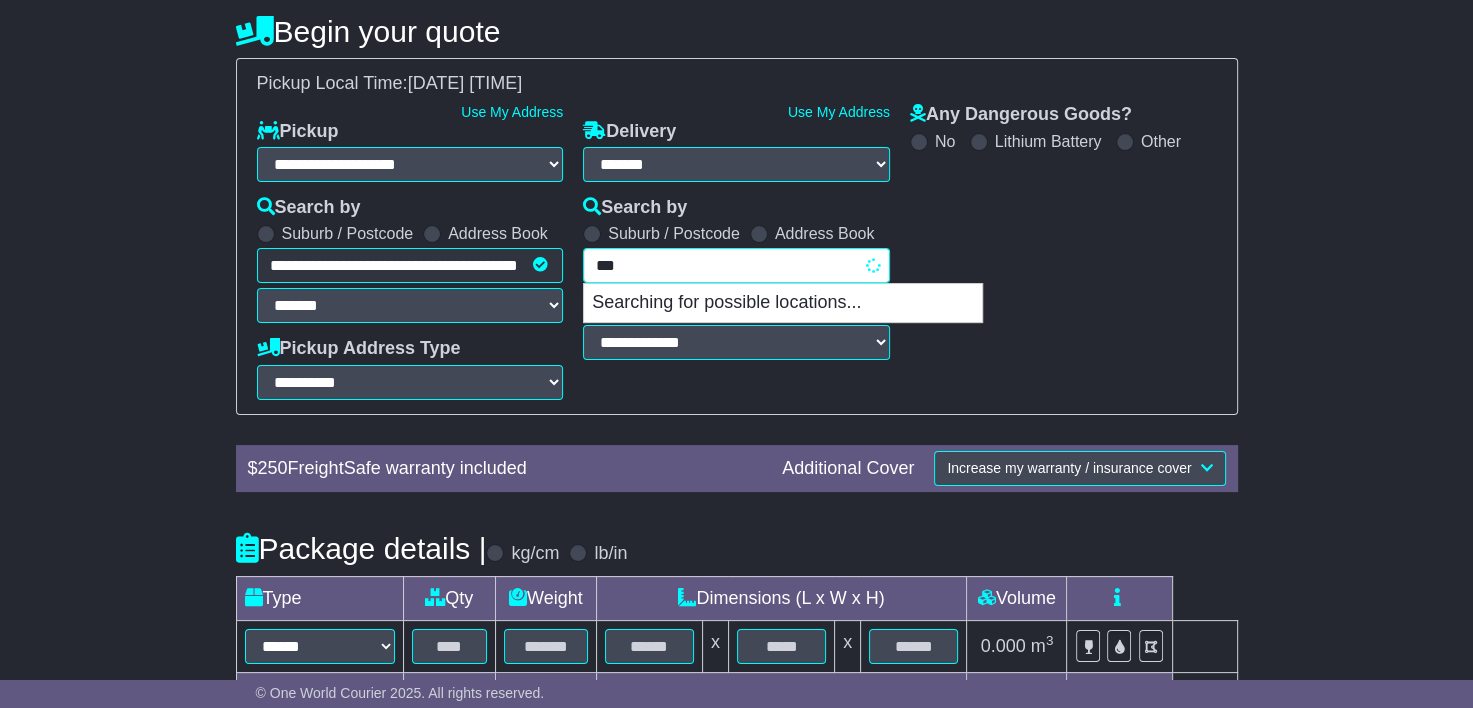 type on "****" 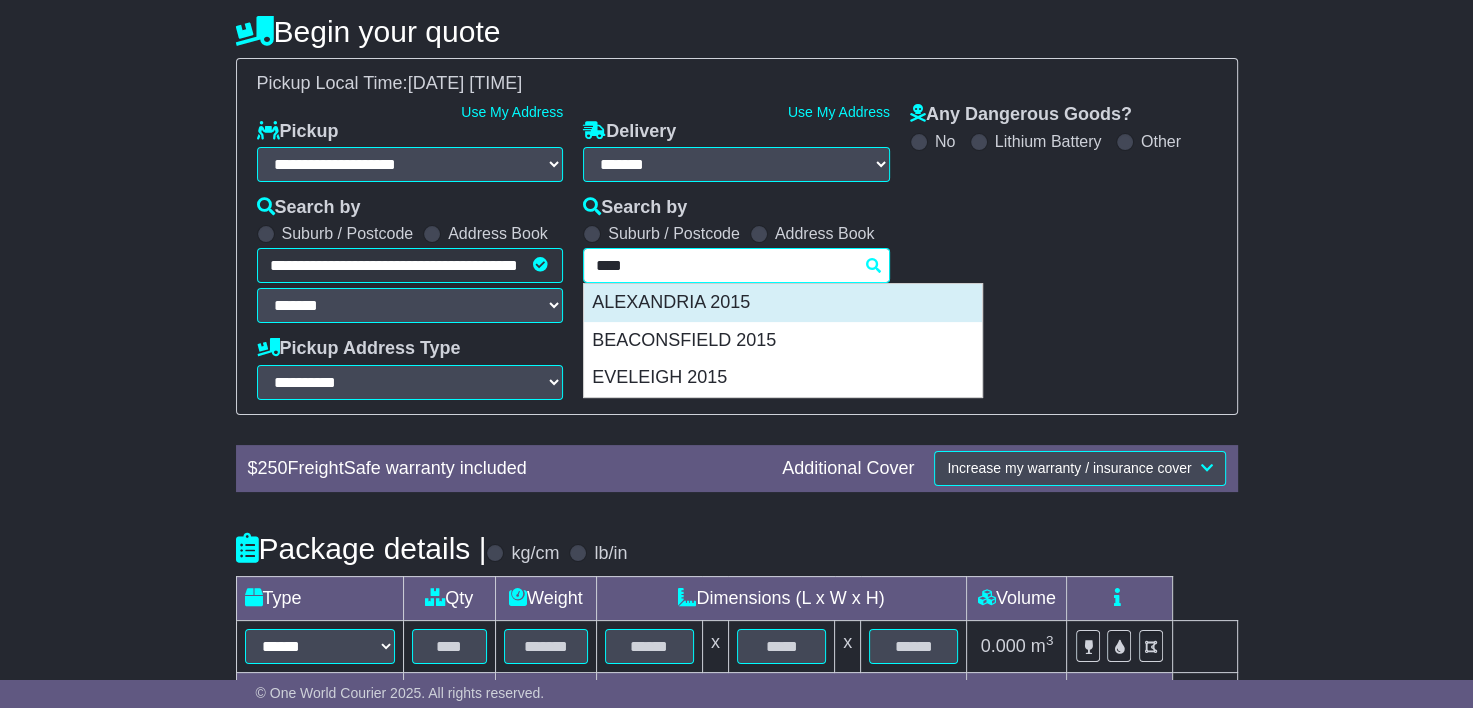 click on "ALEXANDRIA 2015" at bounding box center [783, 303] 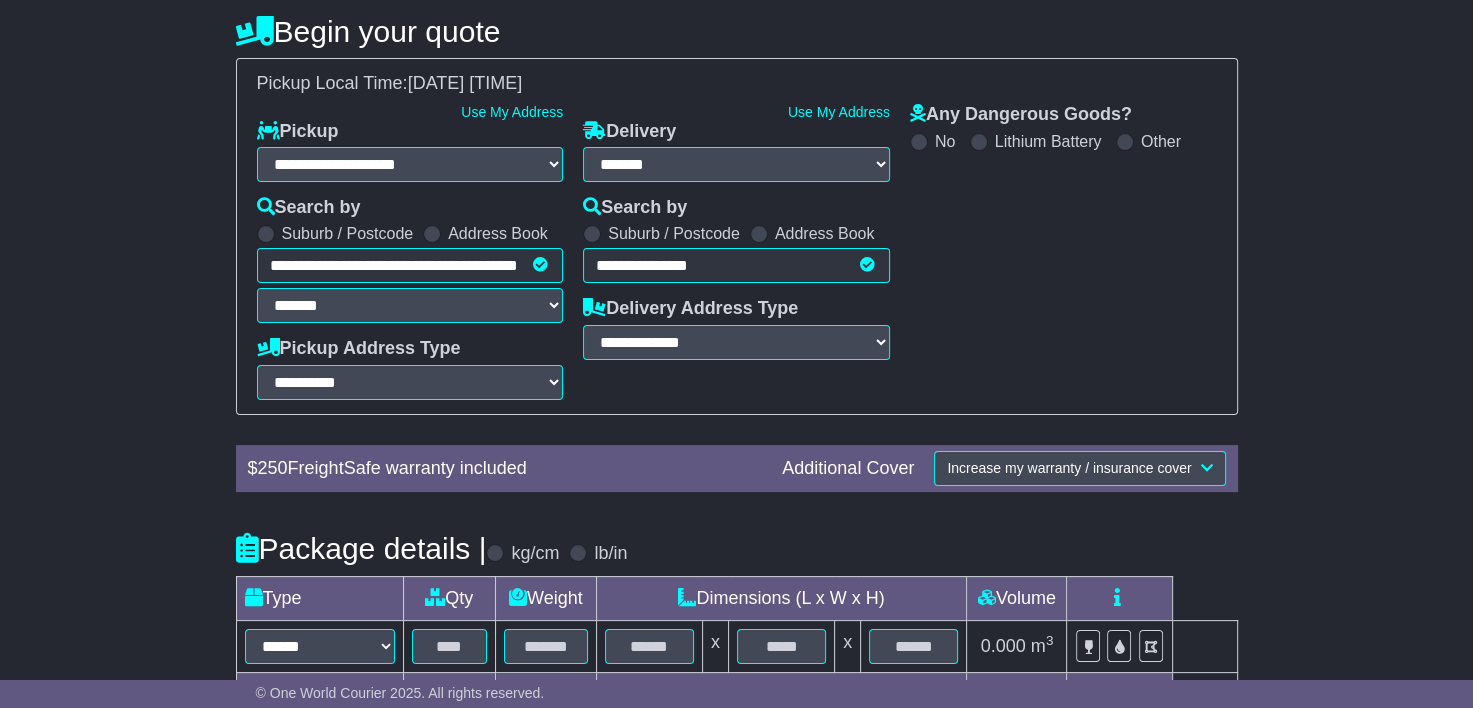 type on "**********" 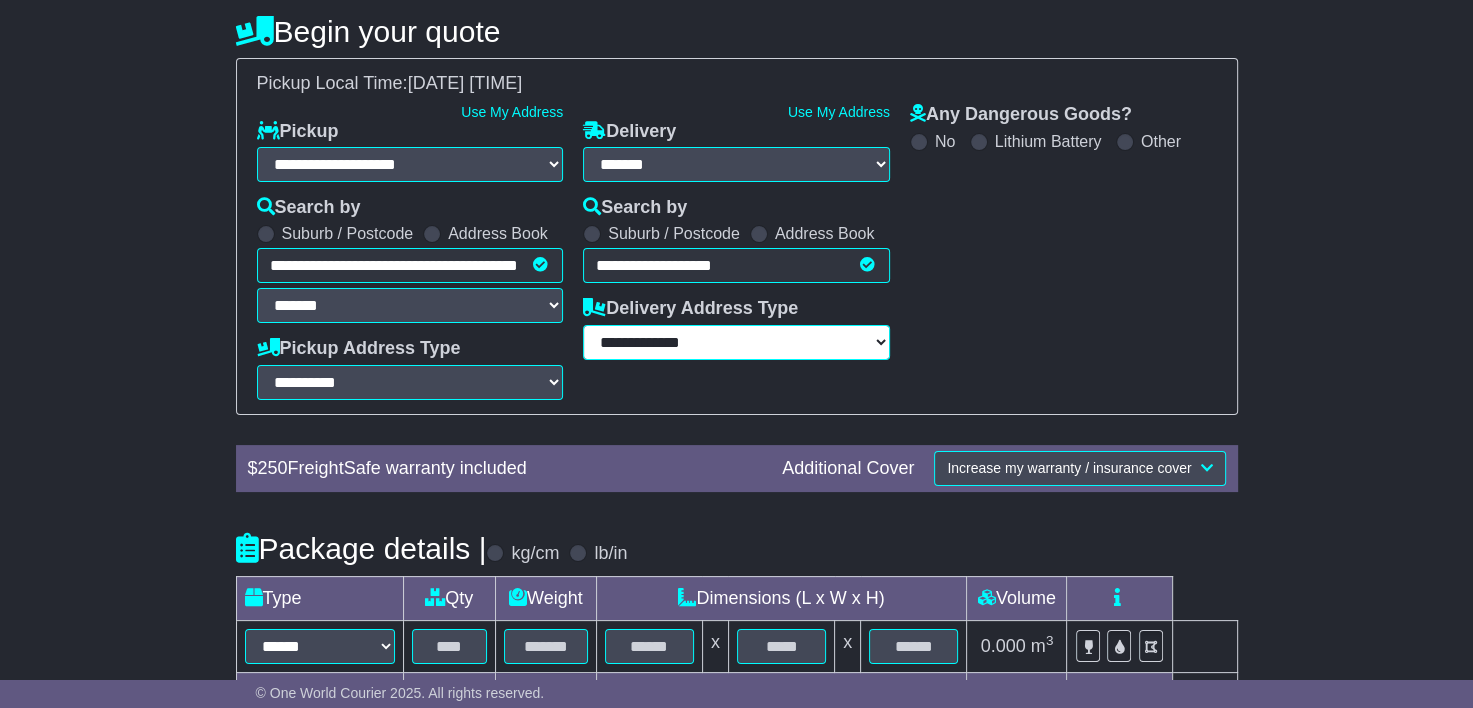 click on "**********" at bounding box center (736, 342) 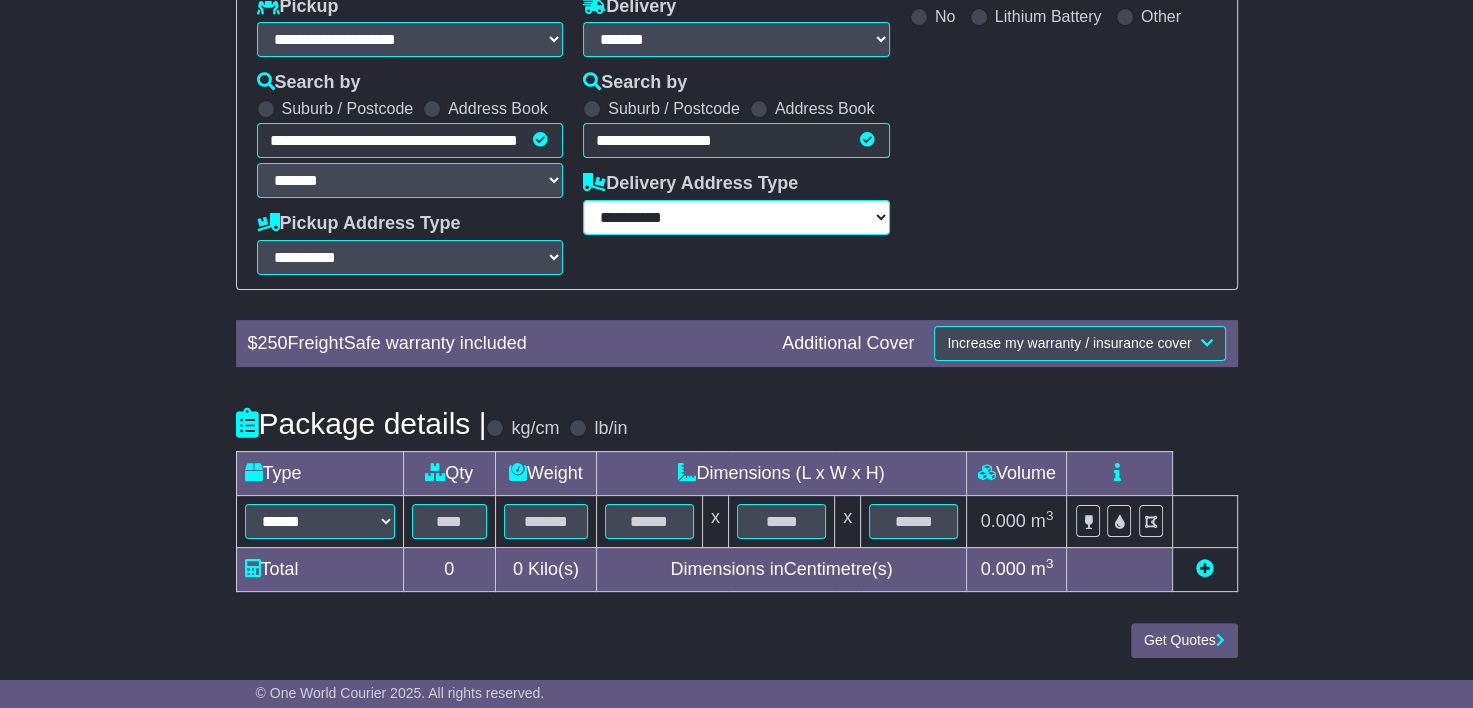 scroll, scrollTop: 376, scrollLeft: 0, axis: vertical 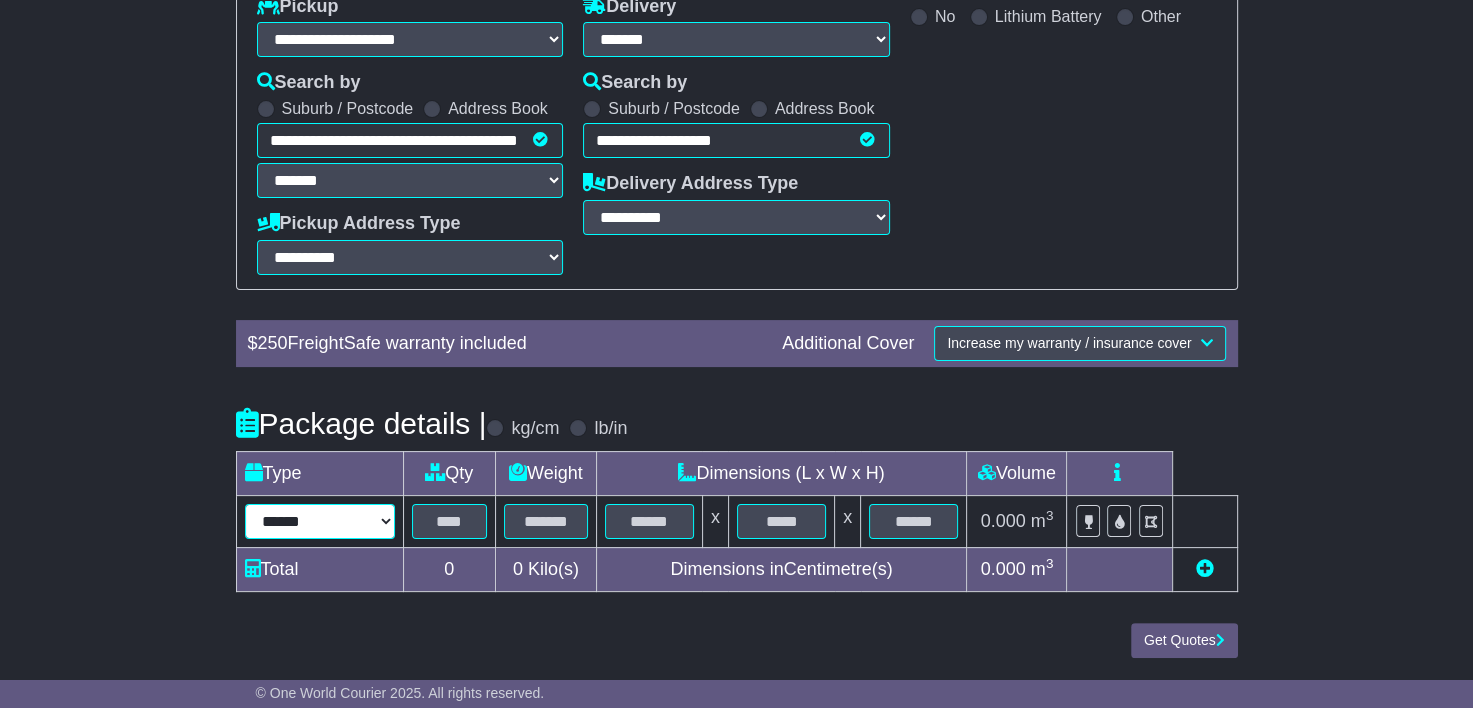 click on "****** ****** *** ******** ***** **** **** ****** *** *******" at bounding box center (320, 521) 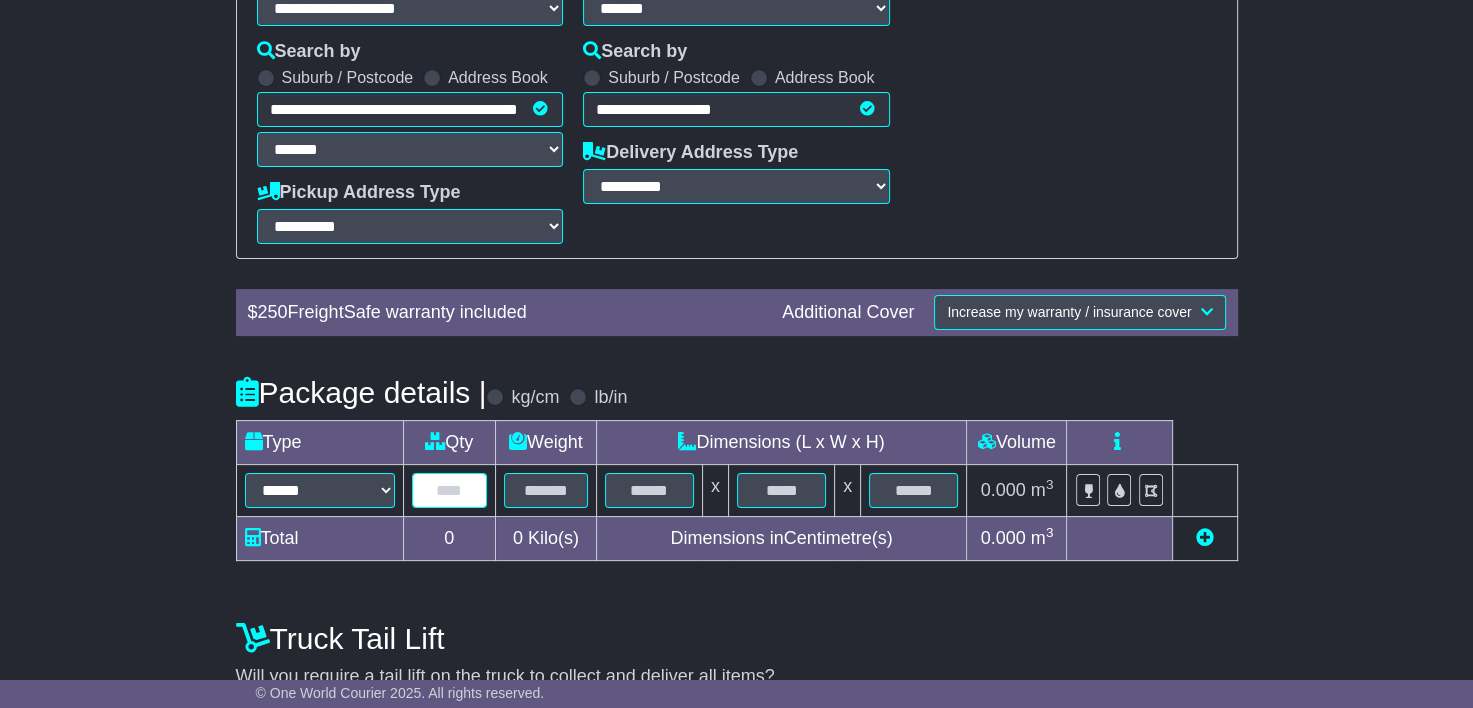 click at bounding box center [450, 490] 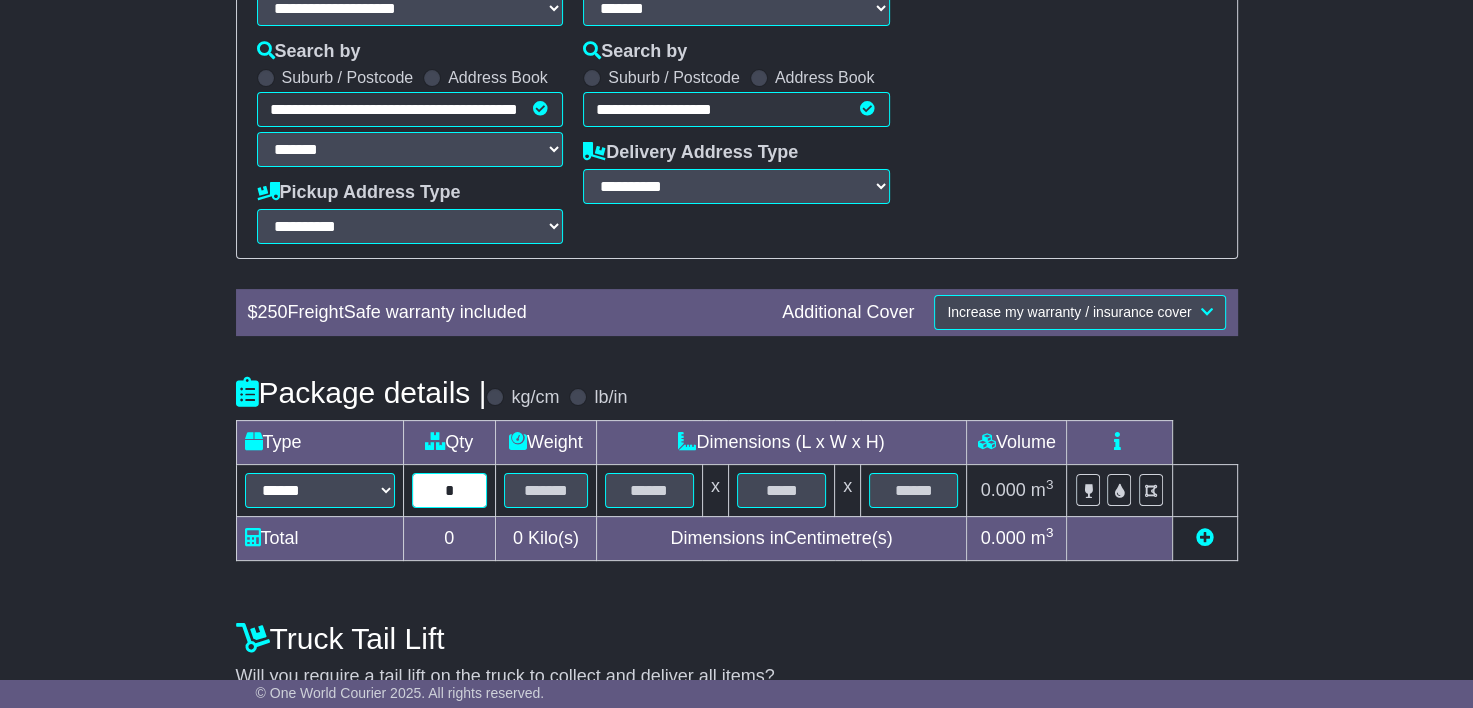 type on "*" 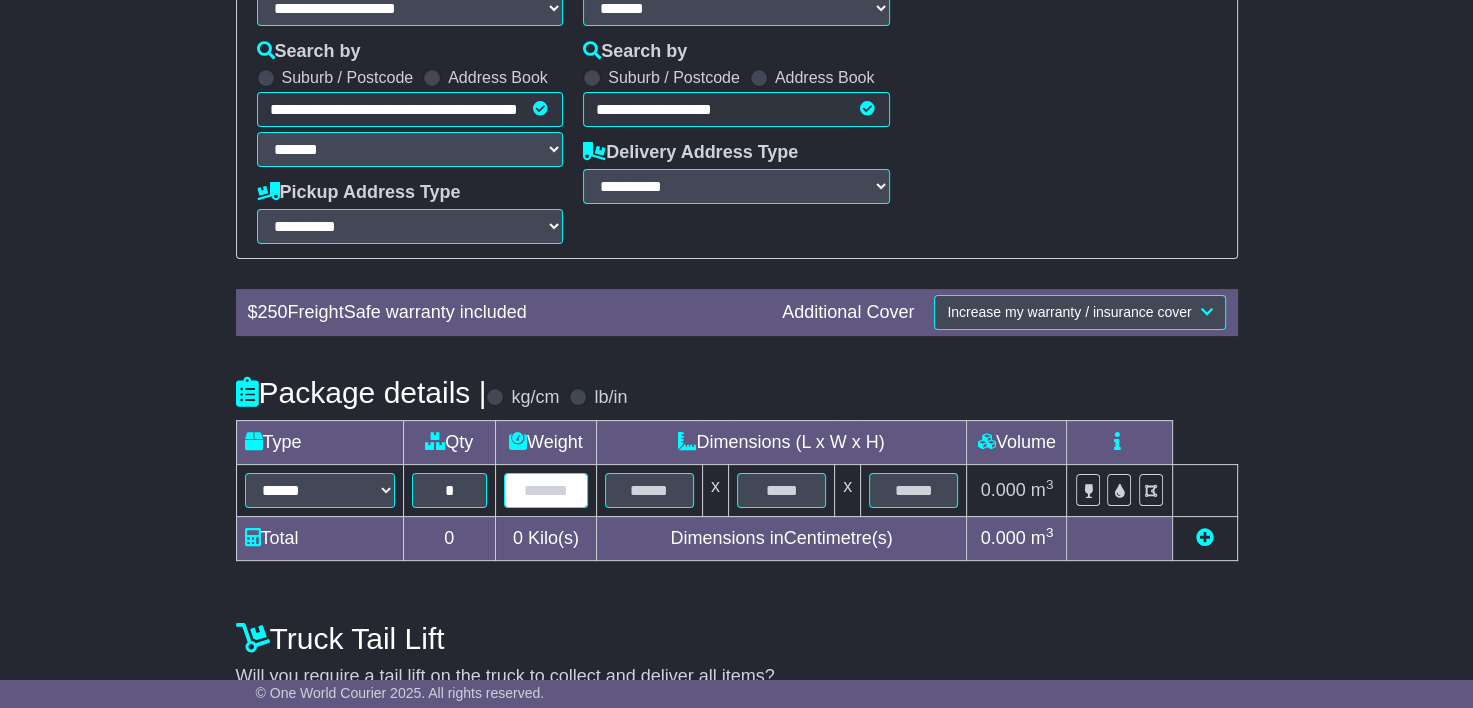 click at bounding box center (546, 490) 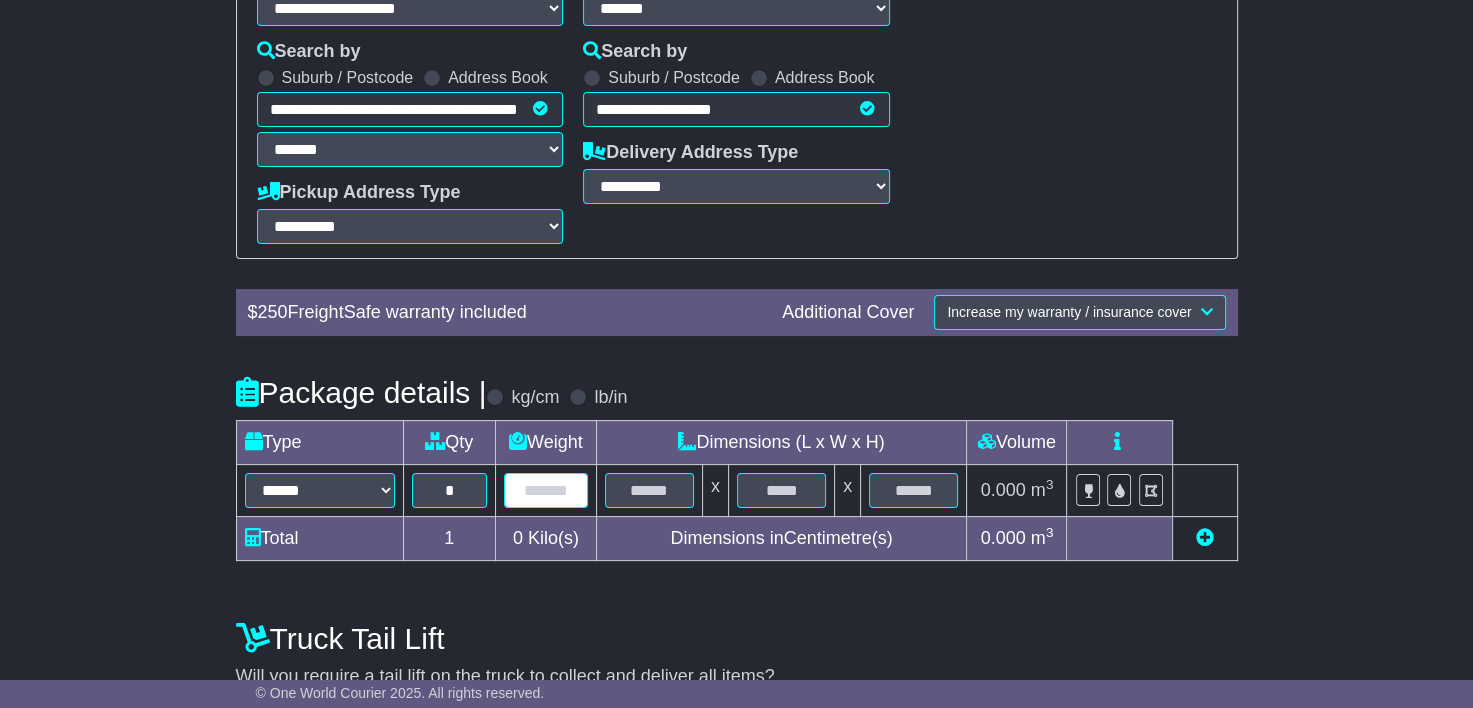 click at bounding box center (546, 490) 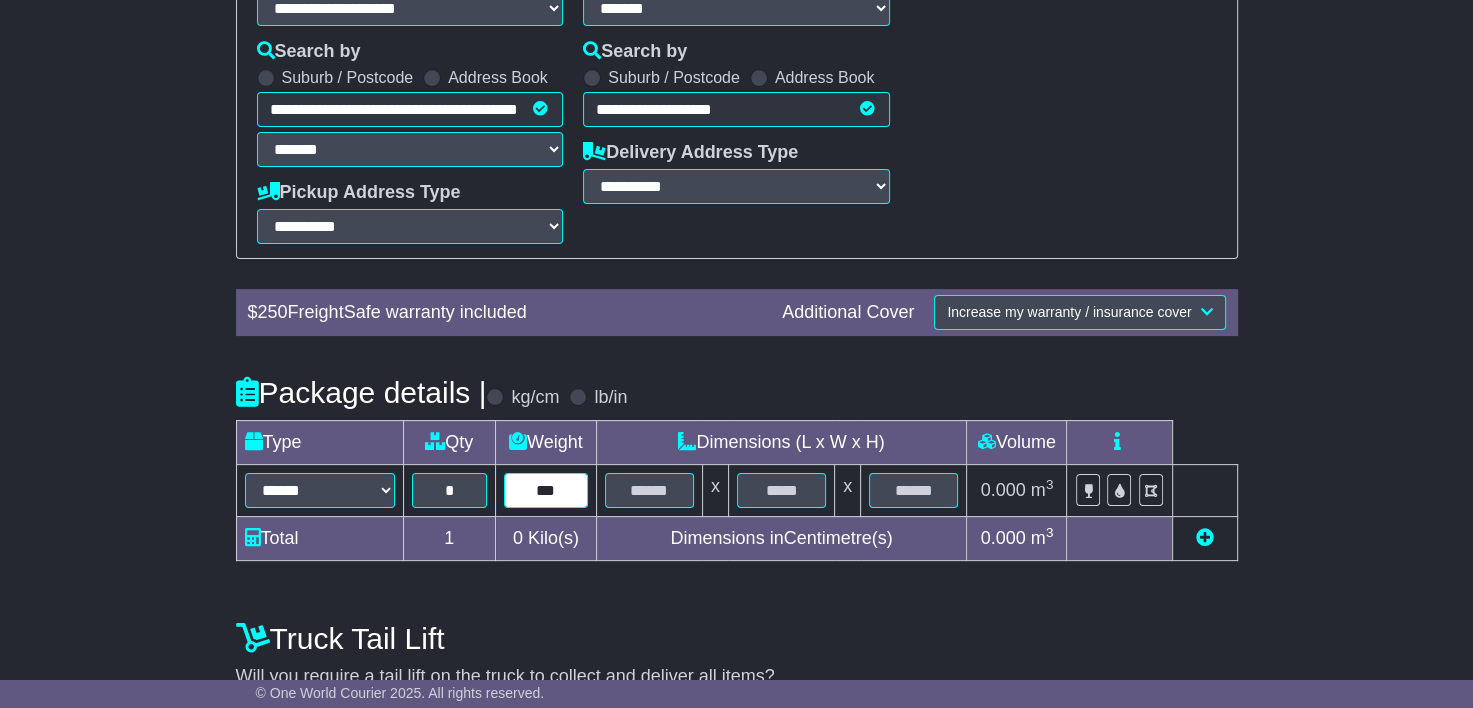 type on "***" 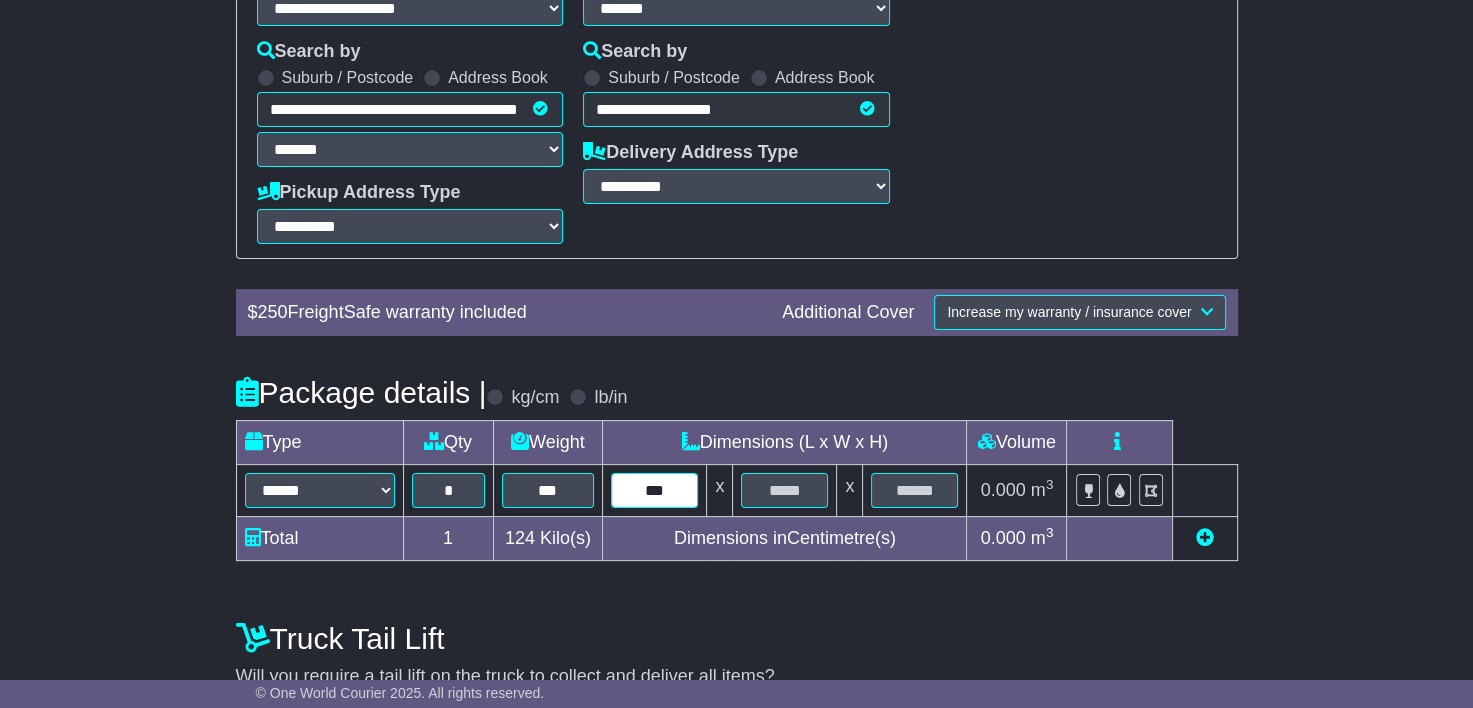 type on "***" 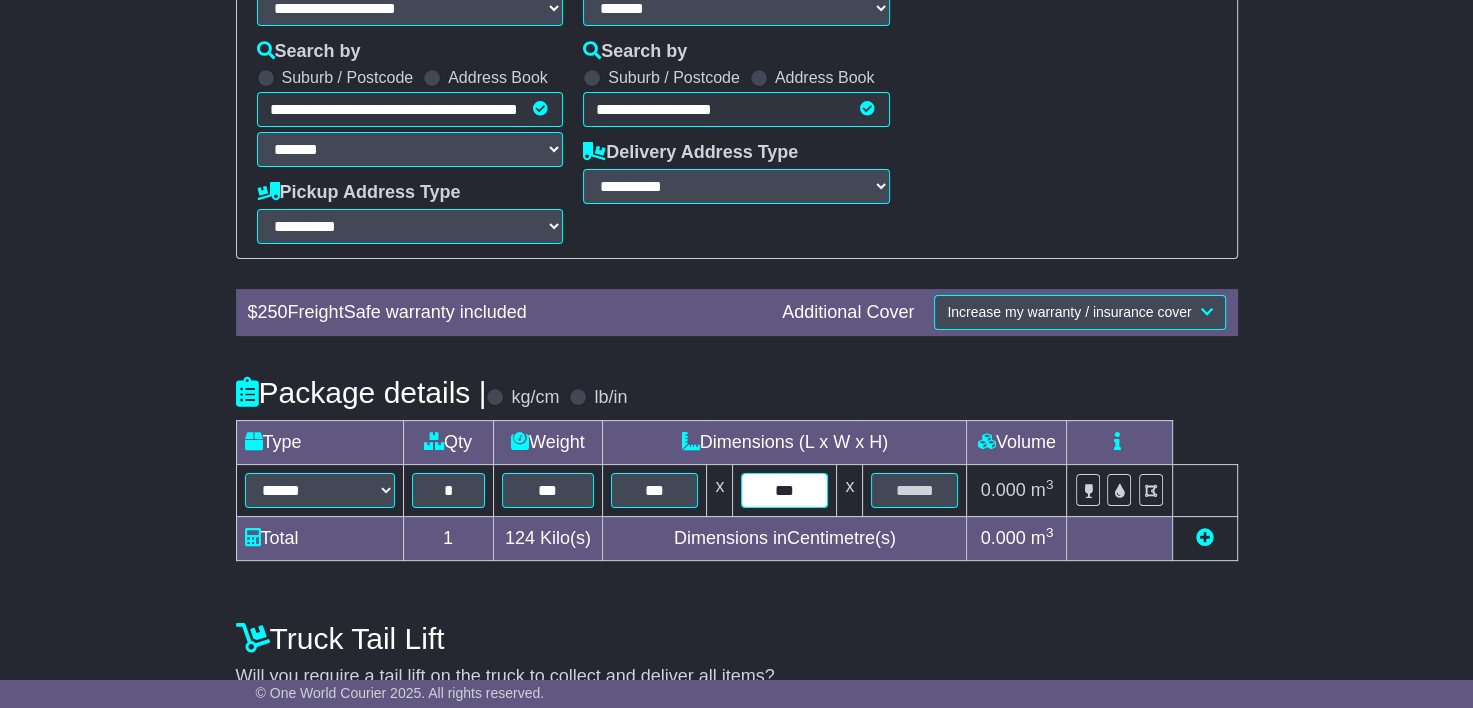 type on "***" 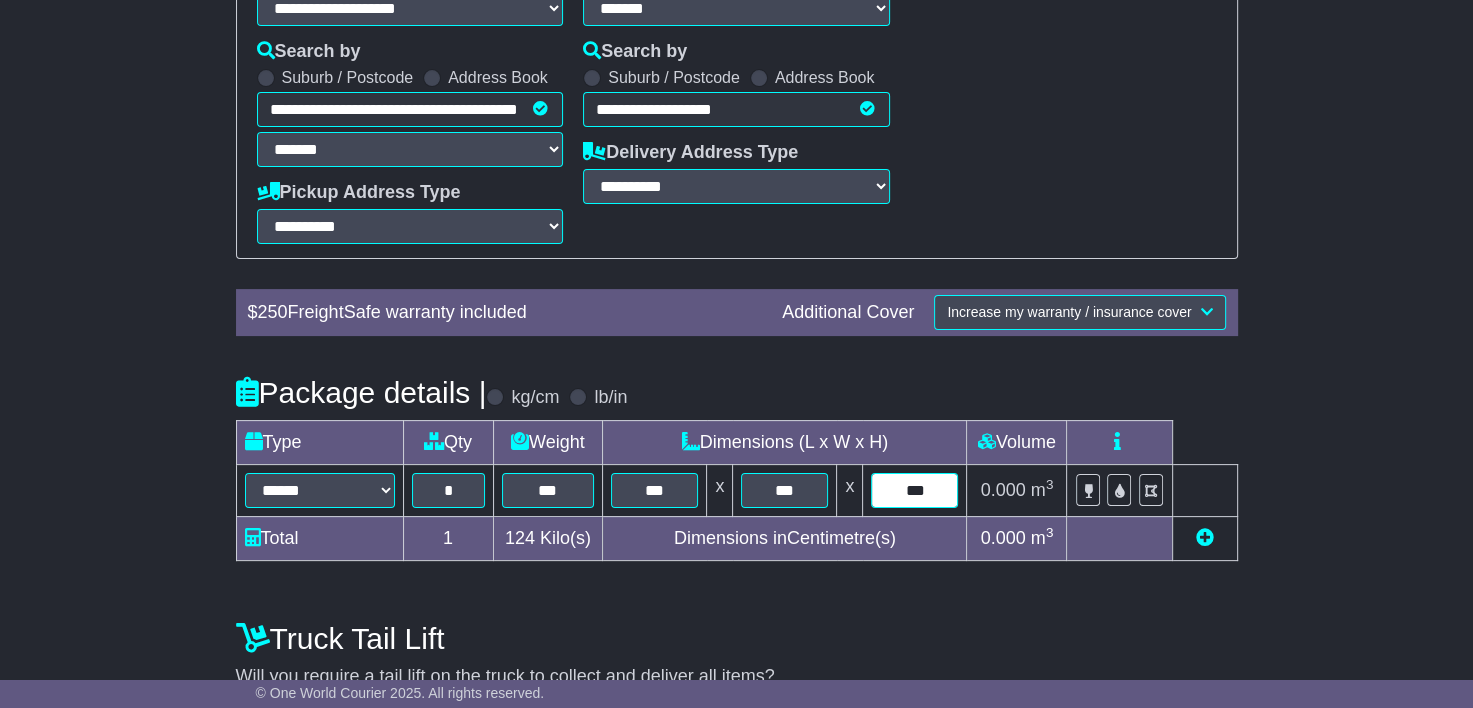 type on "***" 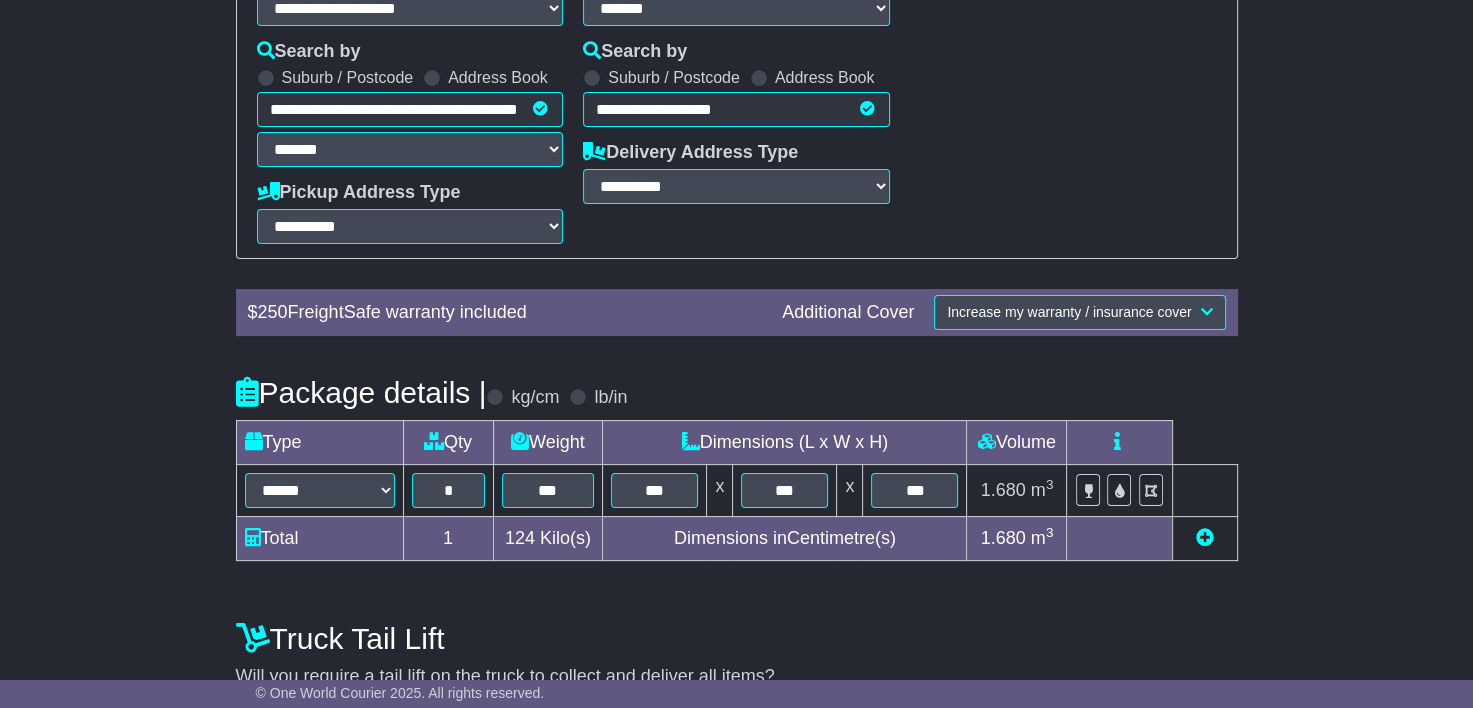 scroll, scrollTop: 650, scrollLeft: 0, axis: vertical 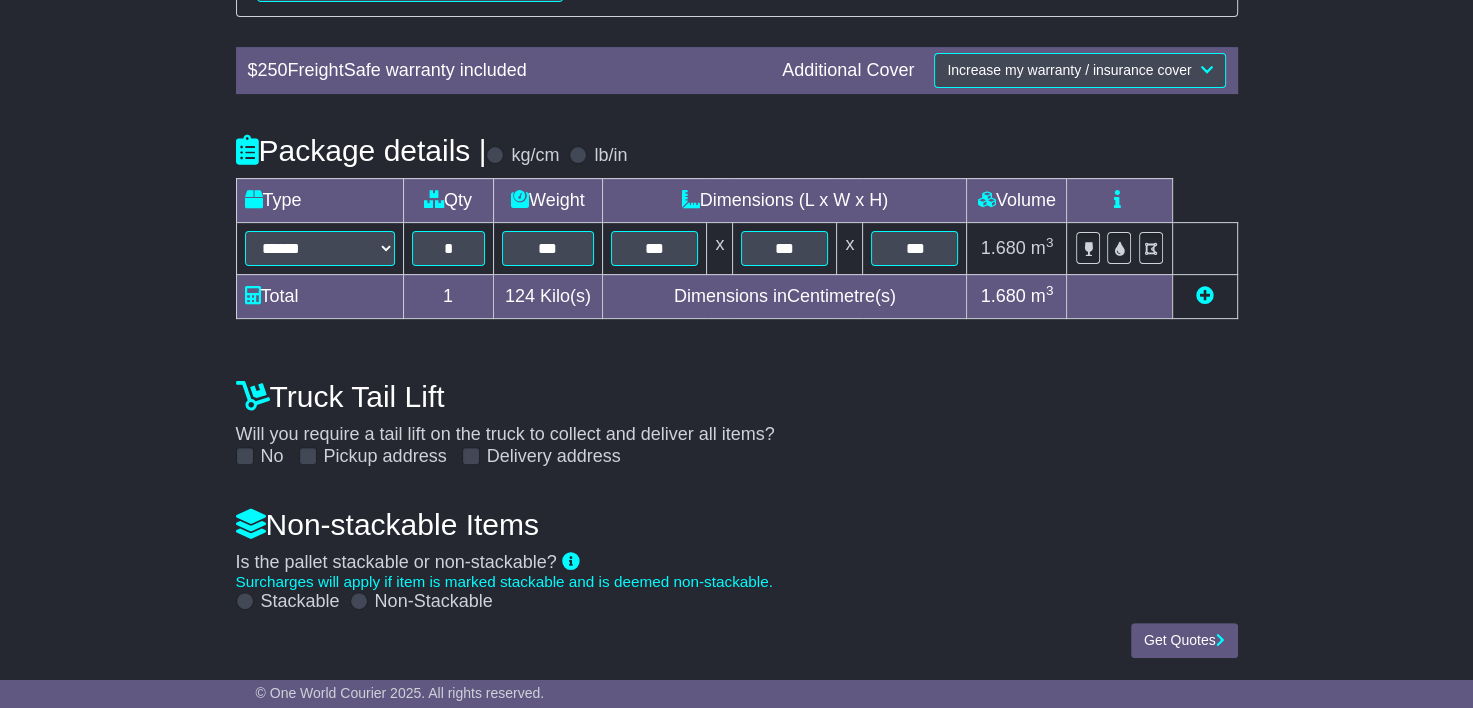click on "Stackable" at bounding box center [288, 602] 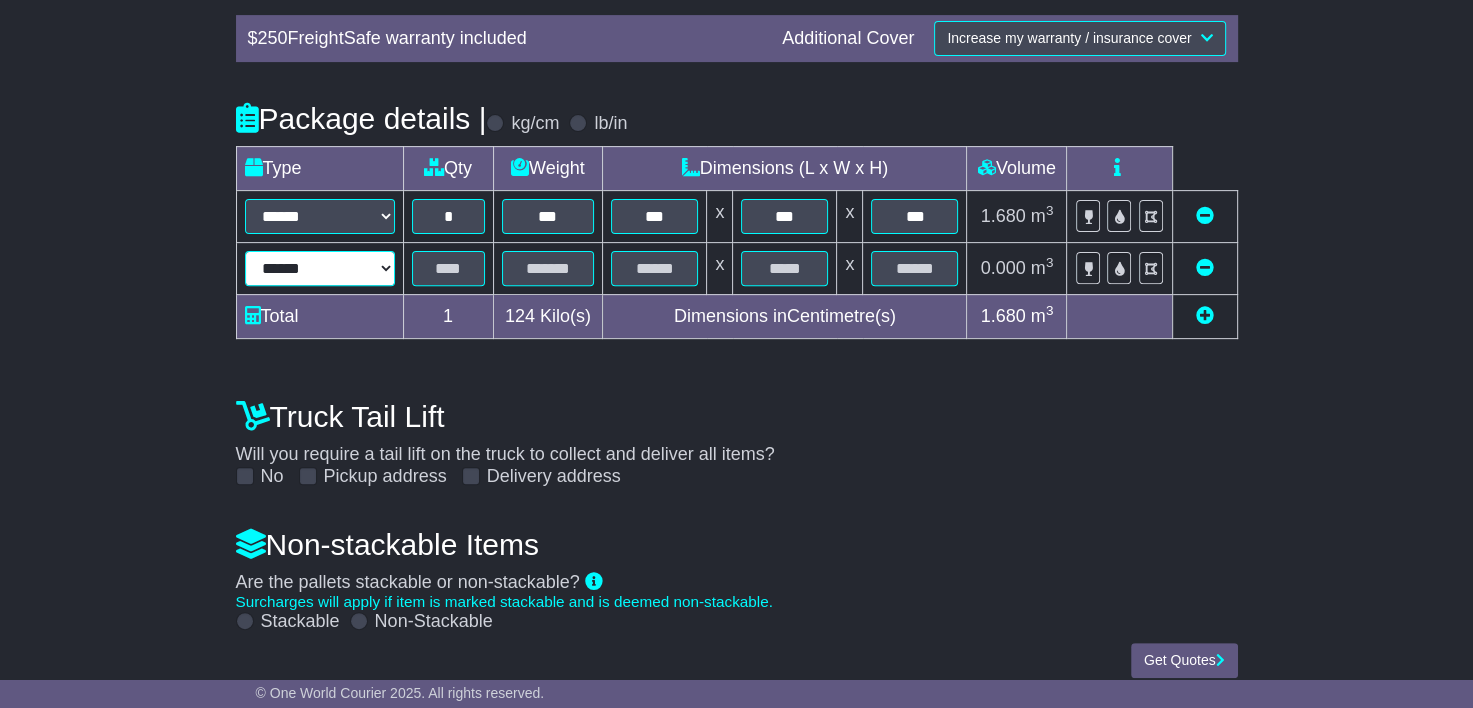 click on "****** ****** *** ******** ***** **** **** ****** *** *******" at bounding box center (320, 268) 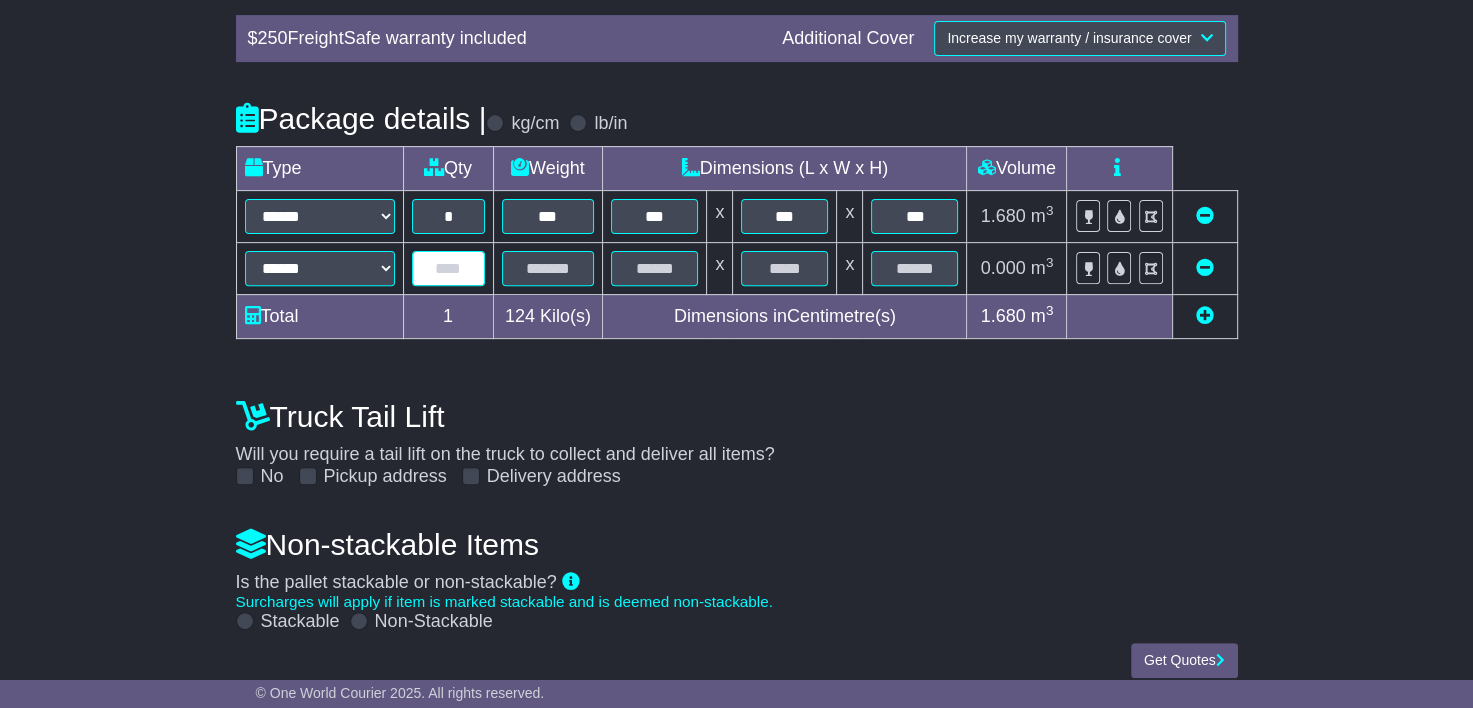 click at bounding box center [448, 268] 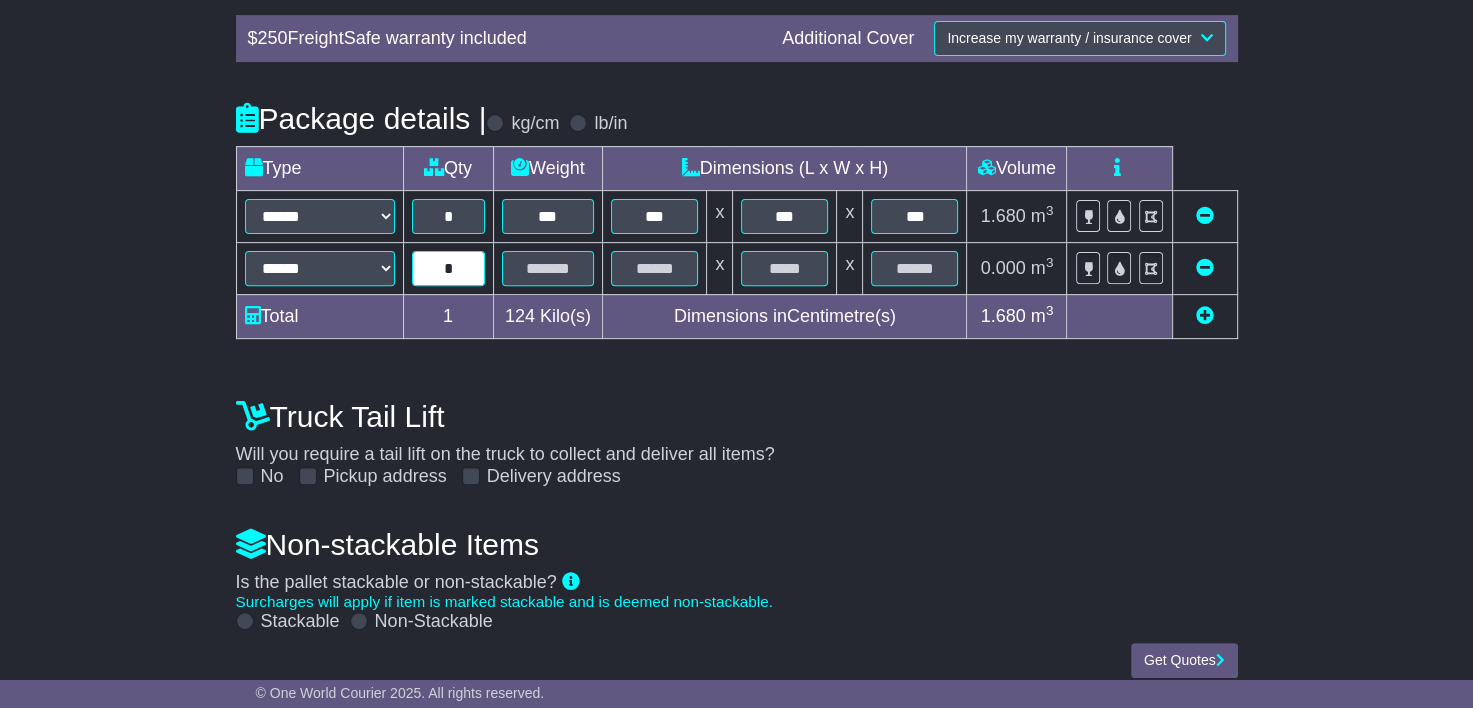 type on "*" 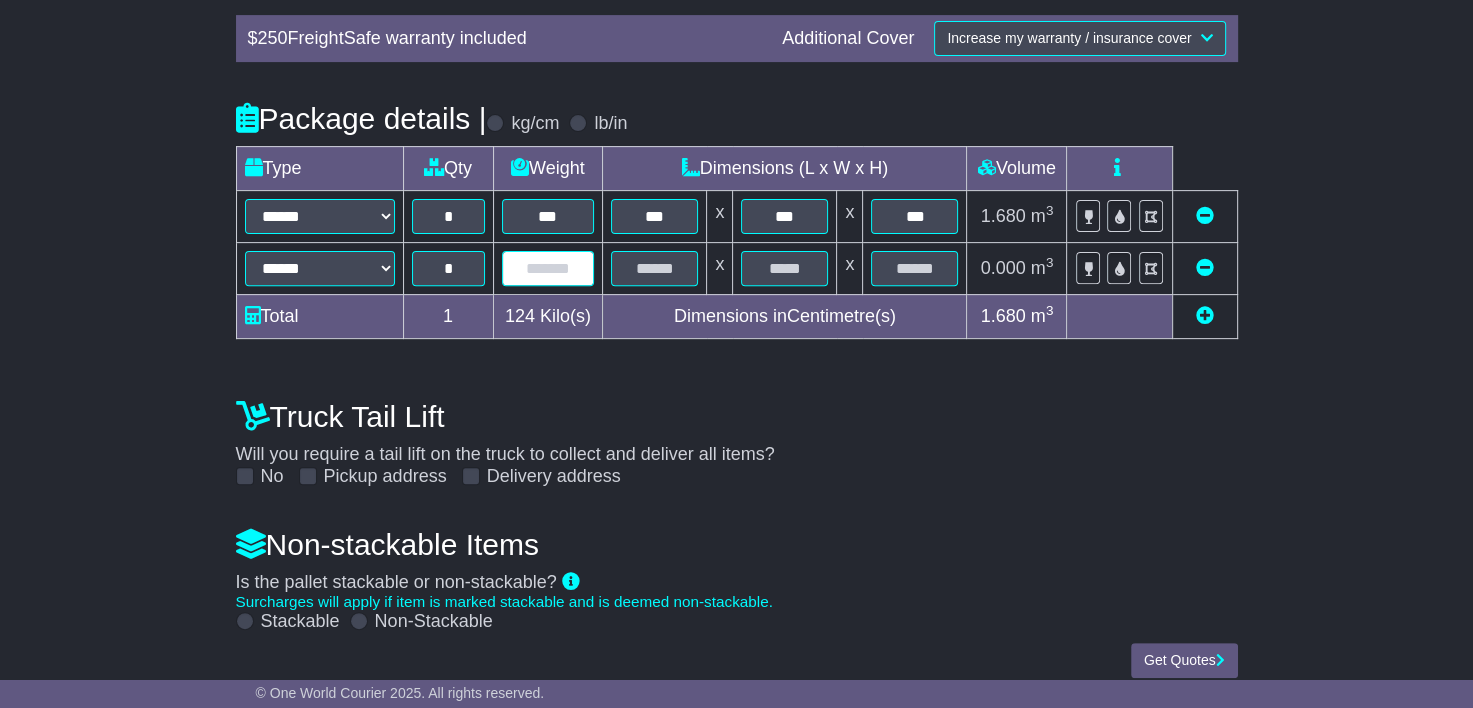 click at bounding box center [548, 268] 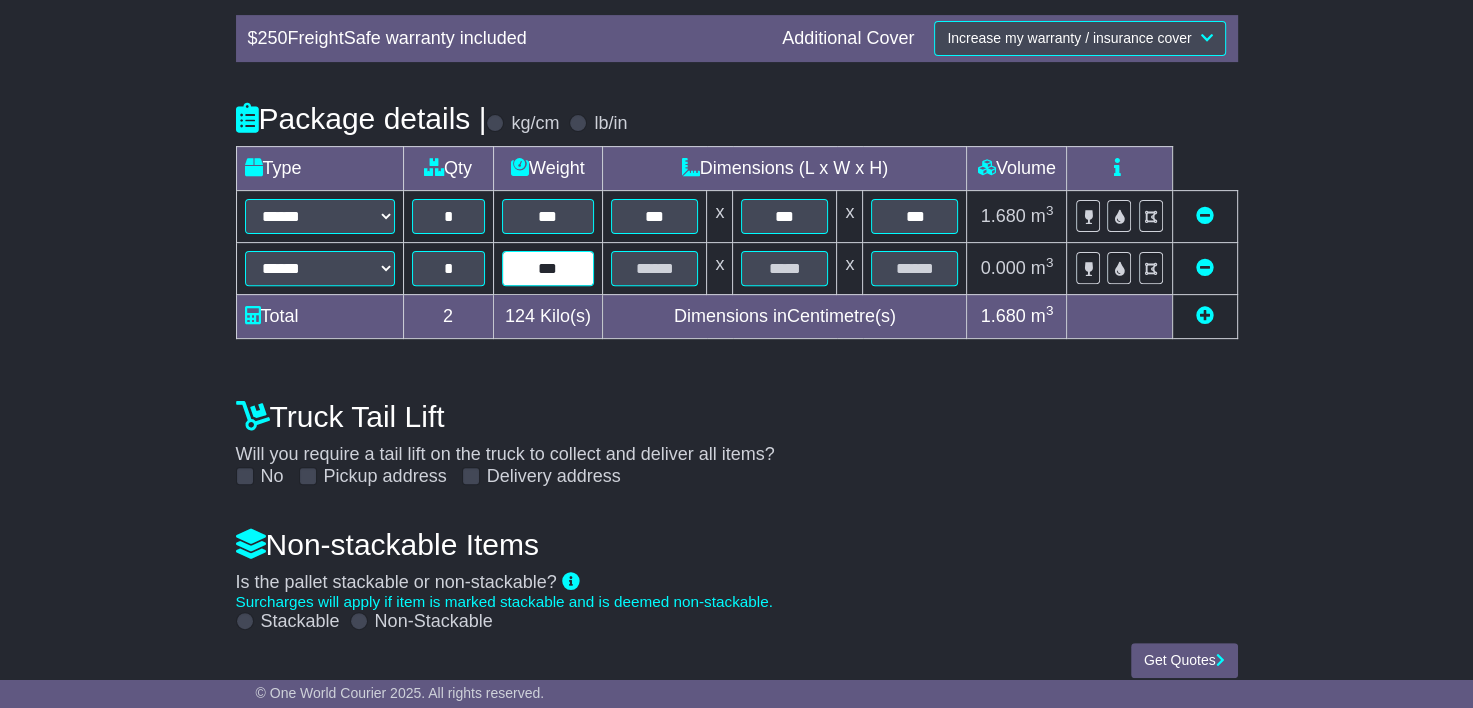 type on "***" 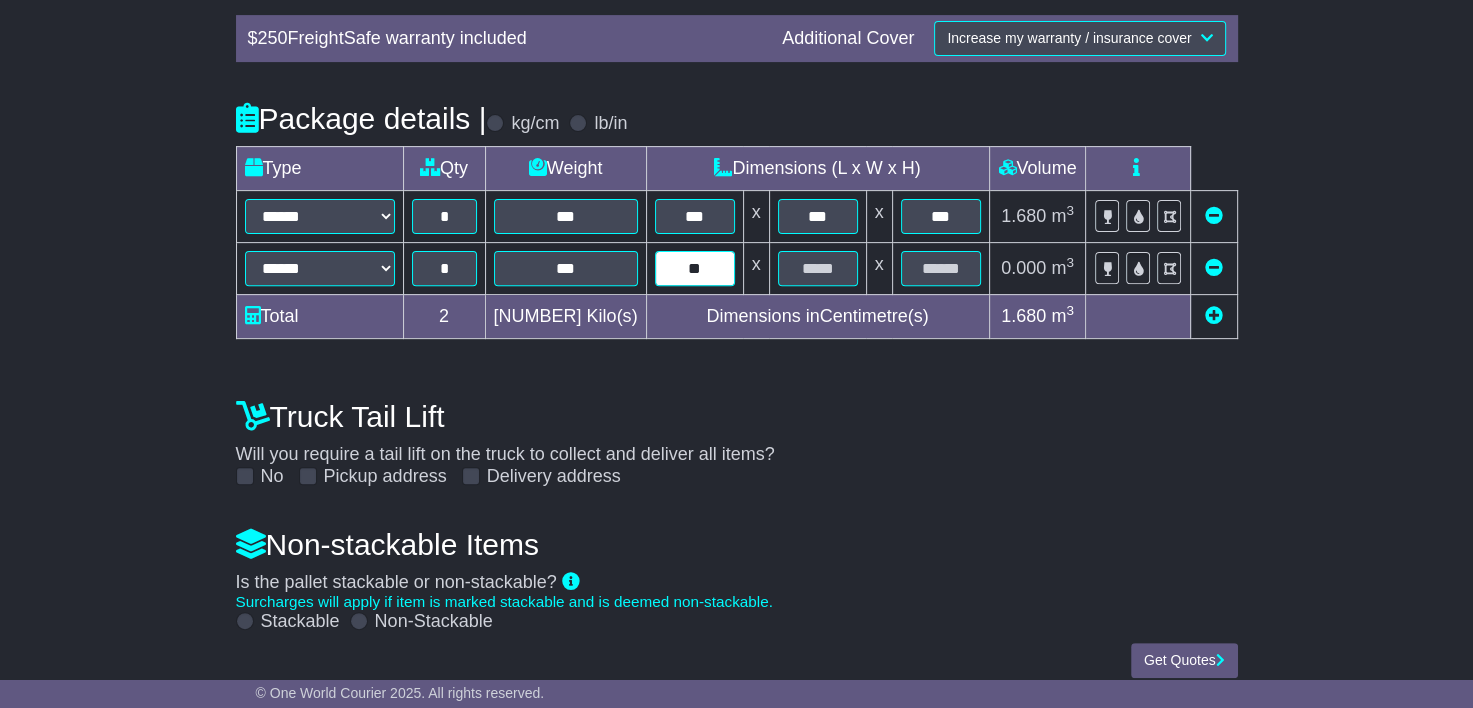 type on "**" 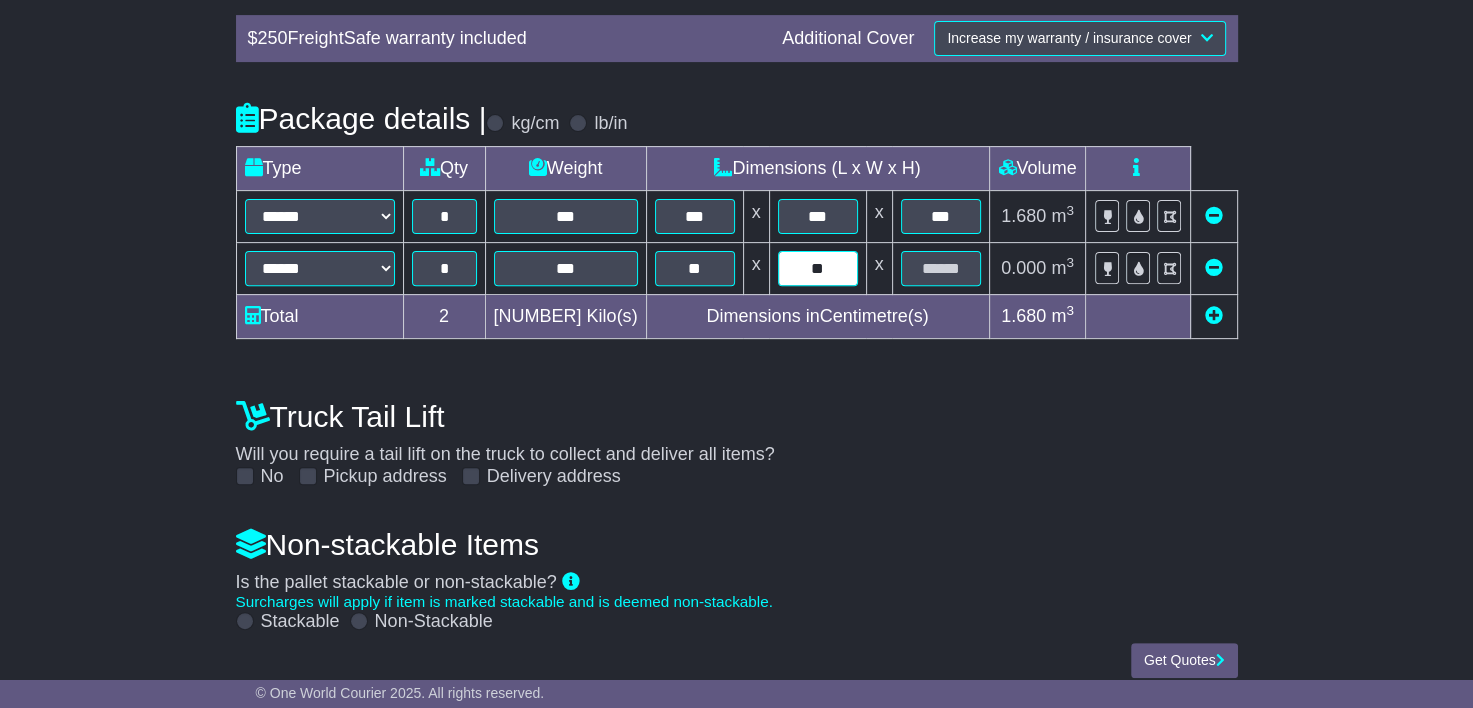type on "**" 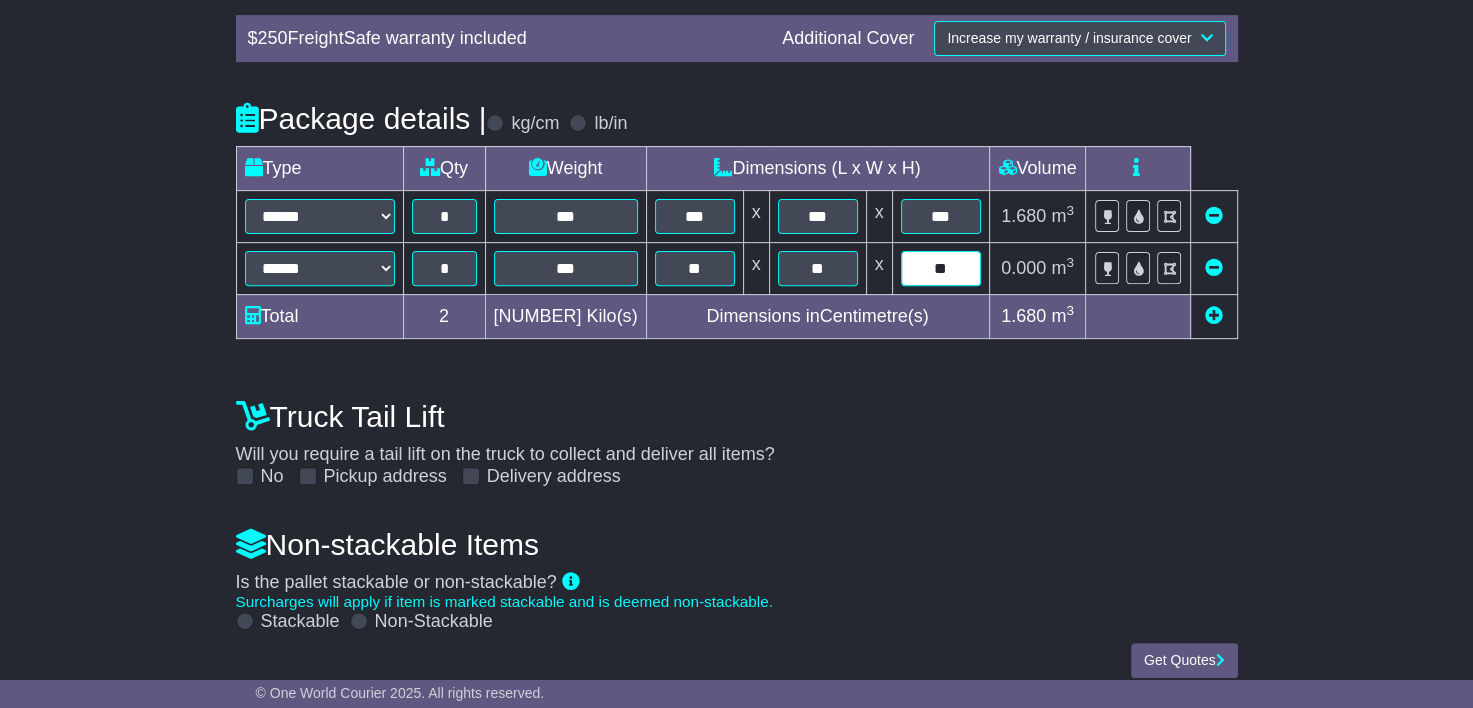 type on "**" 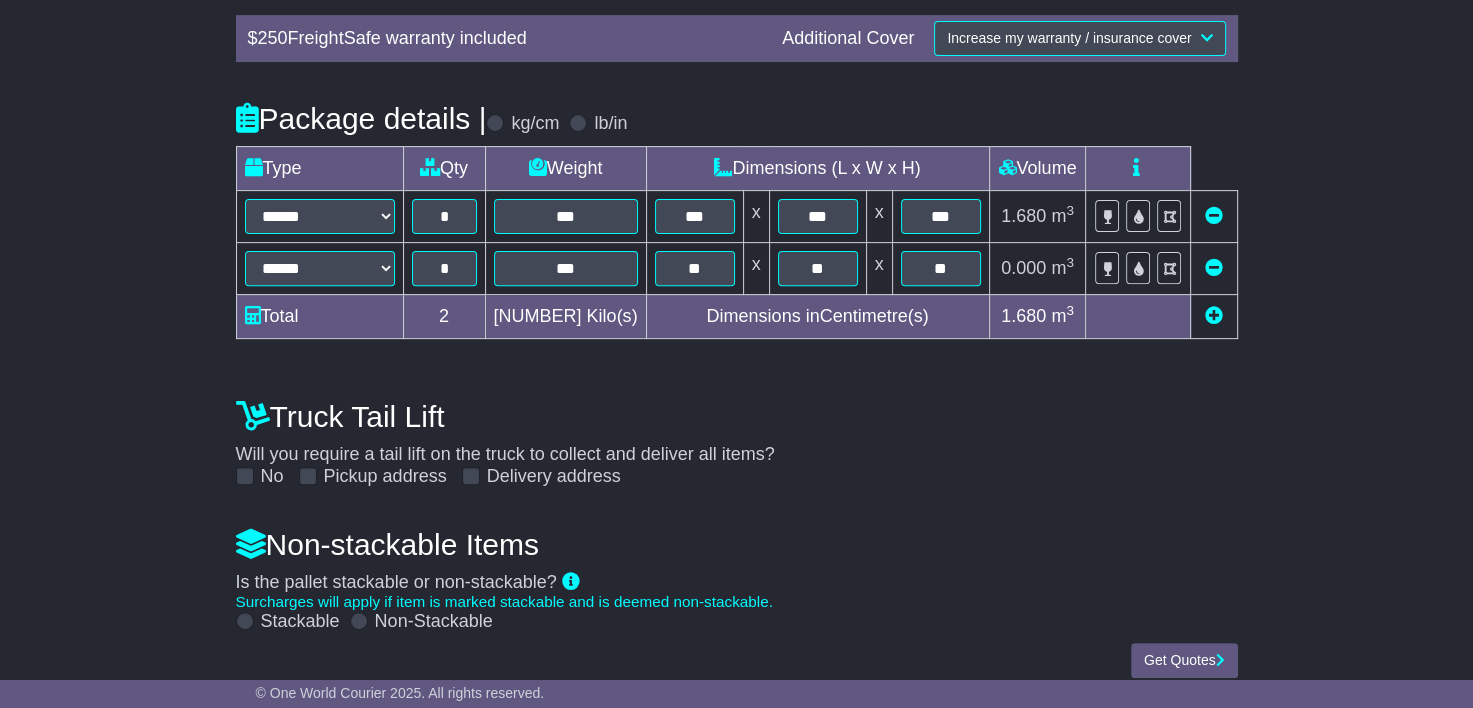 click on "Truck Tail Lift
Will you require a tail lift on the truck to collect and deliver all items?
No
Pickup address
Delivery address" at bounding box center (737, 439) 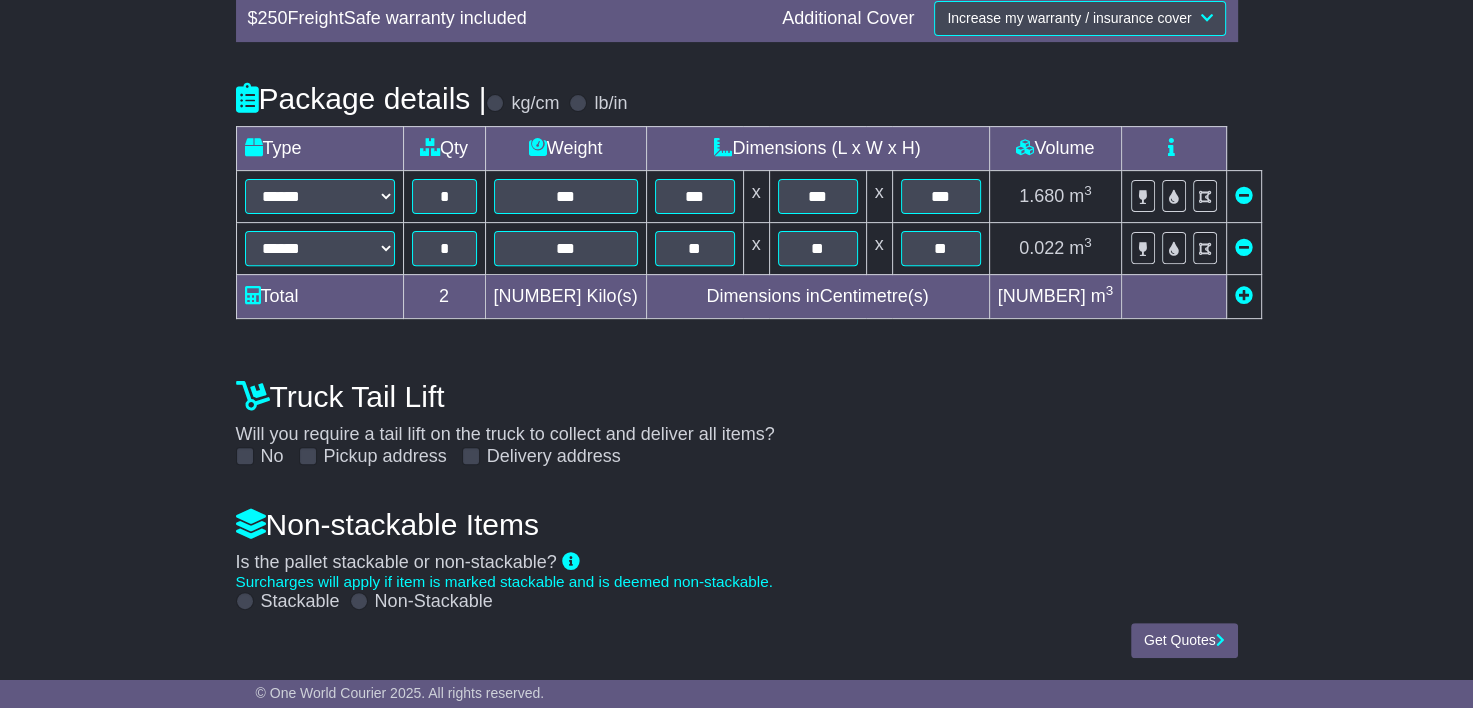 scroll, scrollTop: 702, scrollLeft: 0, axis: vertical 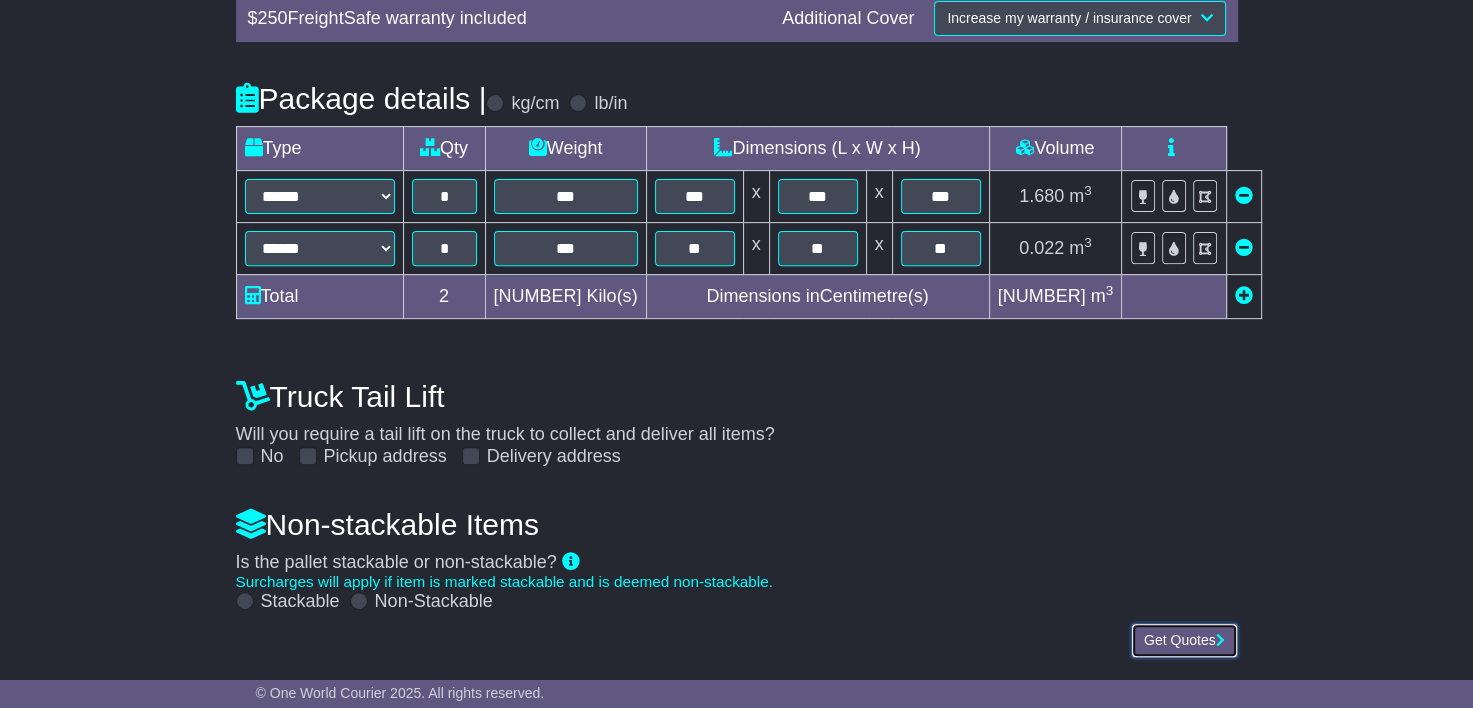 click on "Get Quotes" at bounding box center (1184, 640) 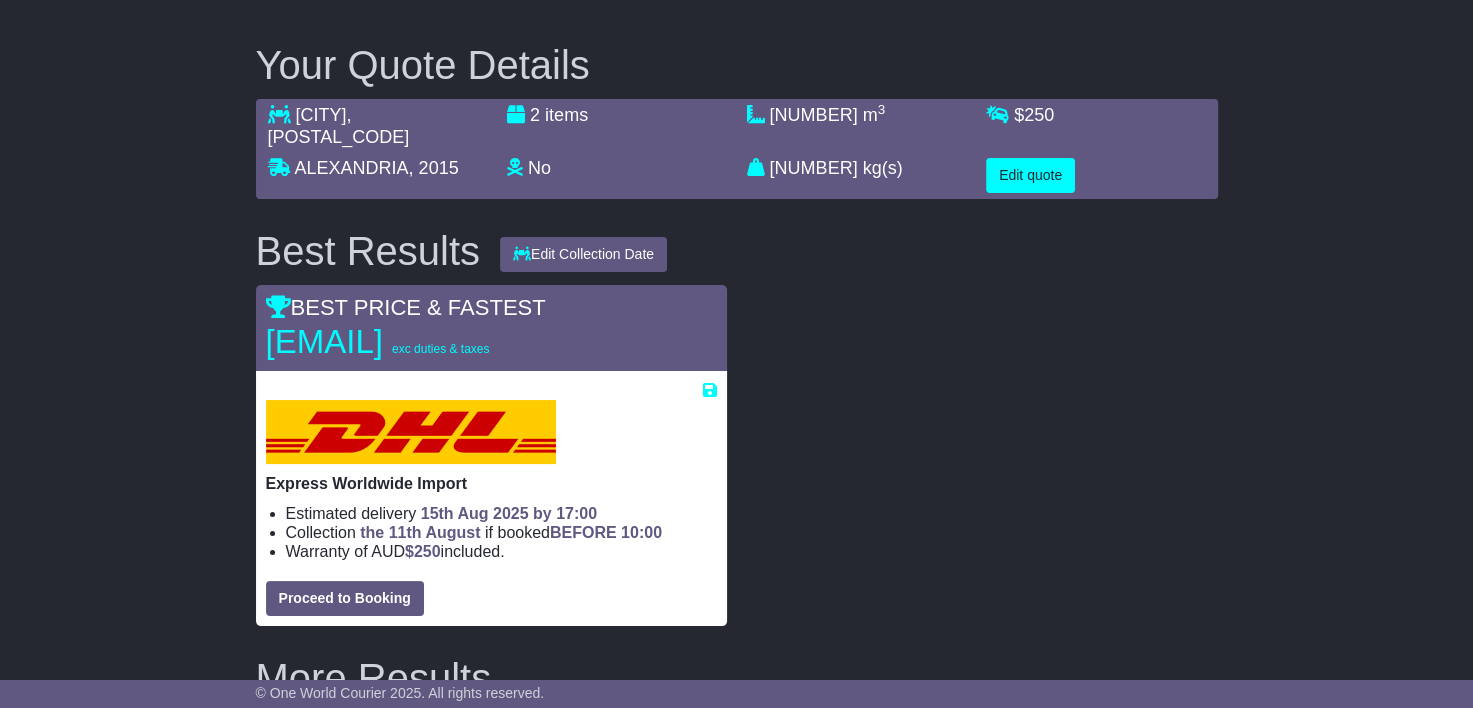 scroll, scrollTop: 200, scrollLeft: 0, axis: vertical 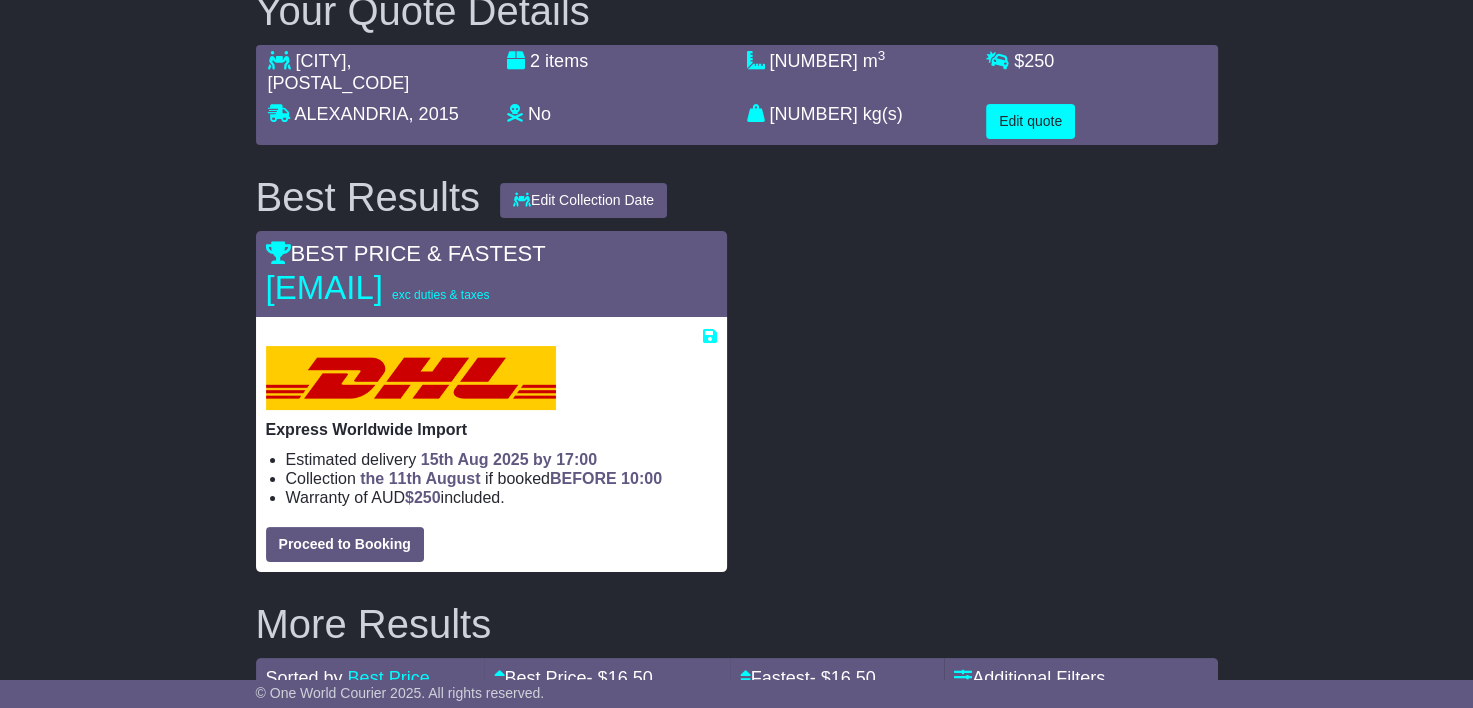 click at bounding box center (982, 401) 